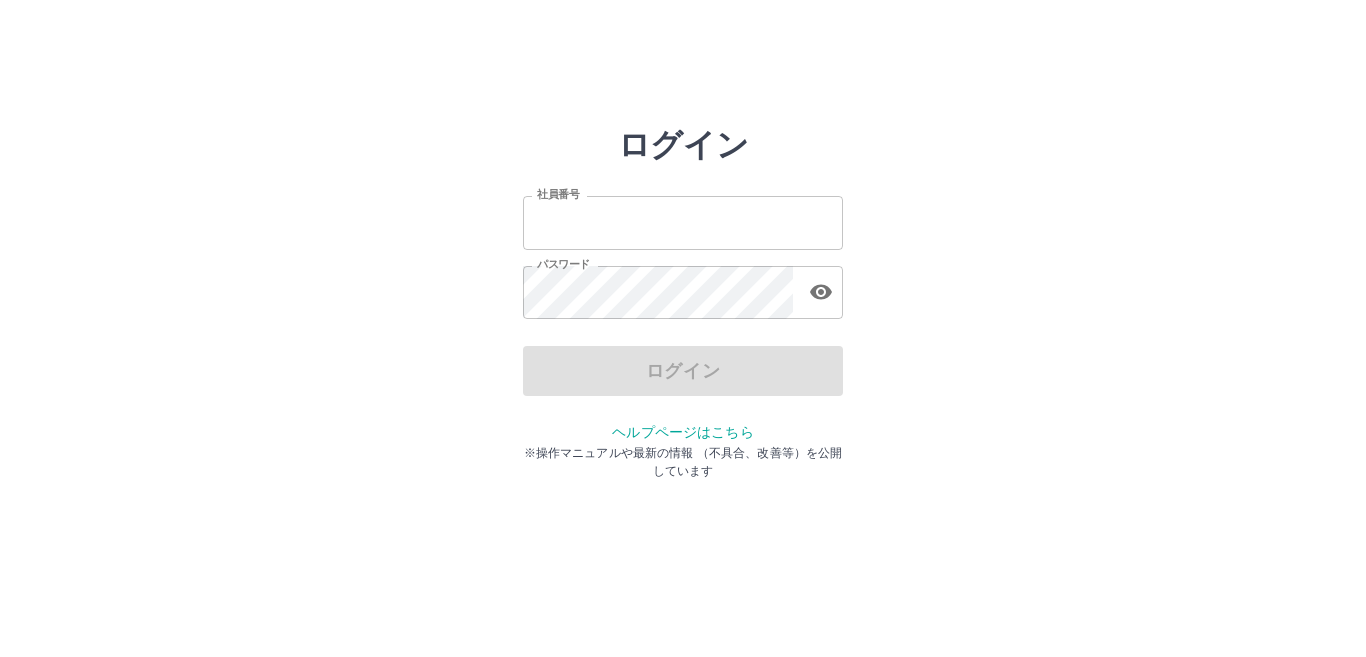 scroll, scrollTop: 0, scrollLeft: 0, axis: both 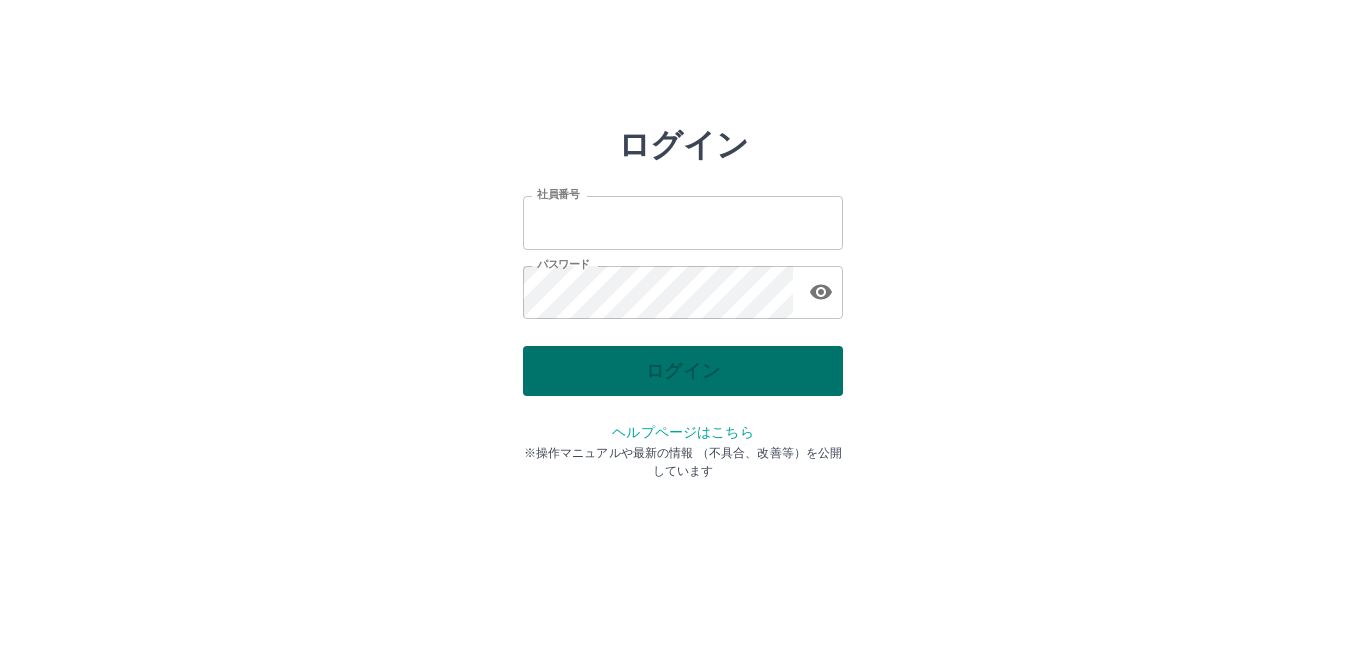 type on "*******" 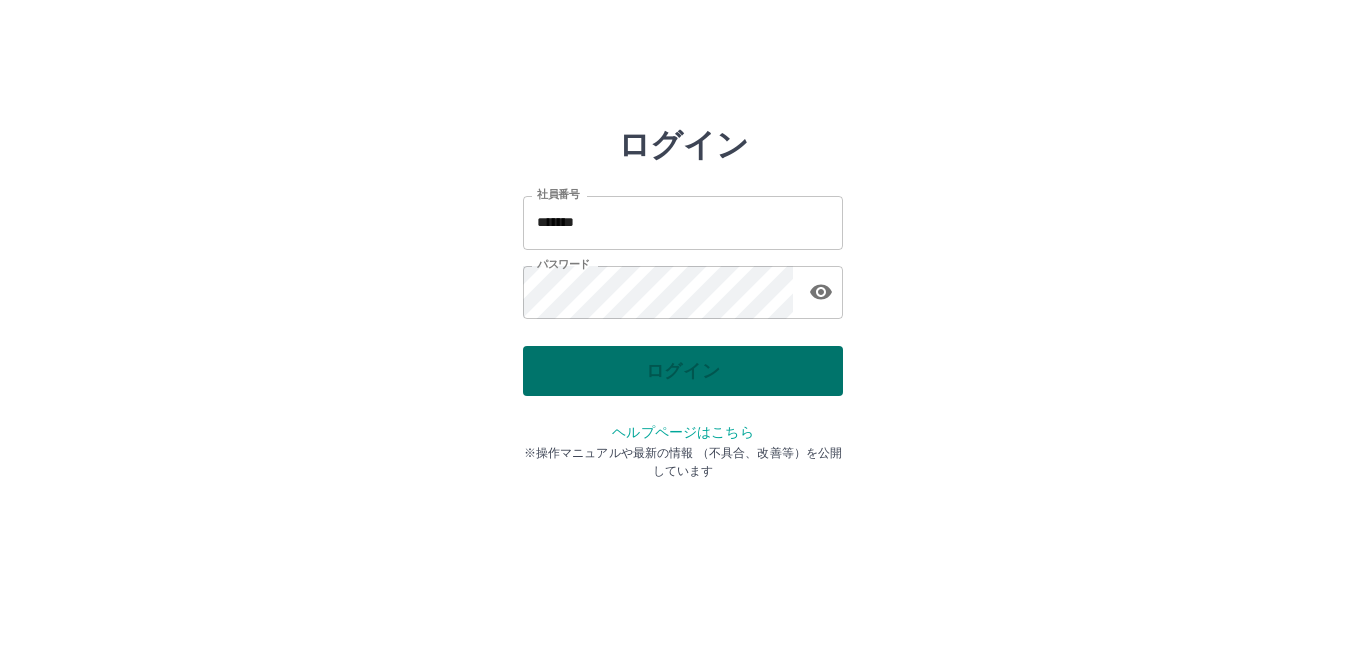 click on "ログイン" at bounding box center [683, 371] 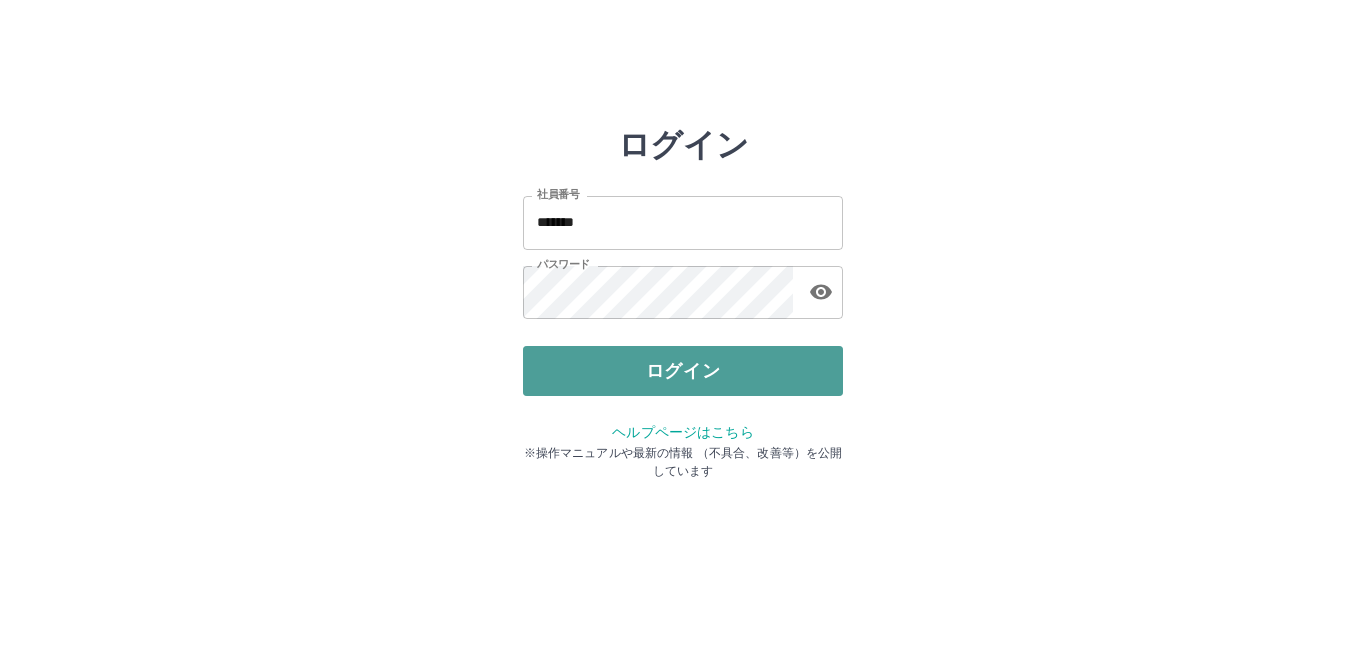 click on "ログイン" at bounding box center [683, 371] 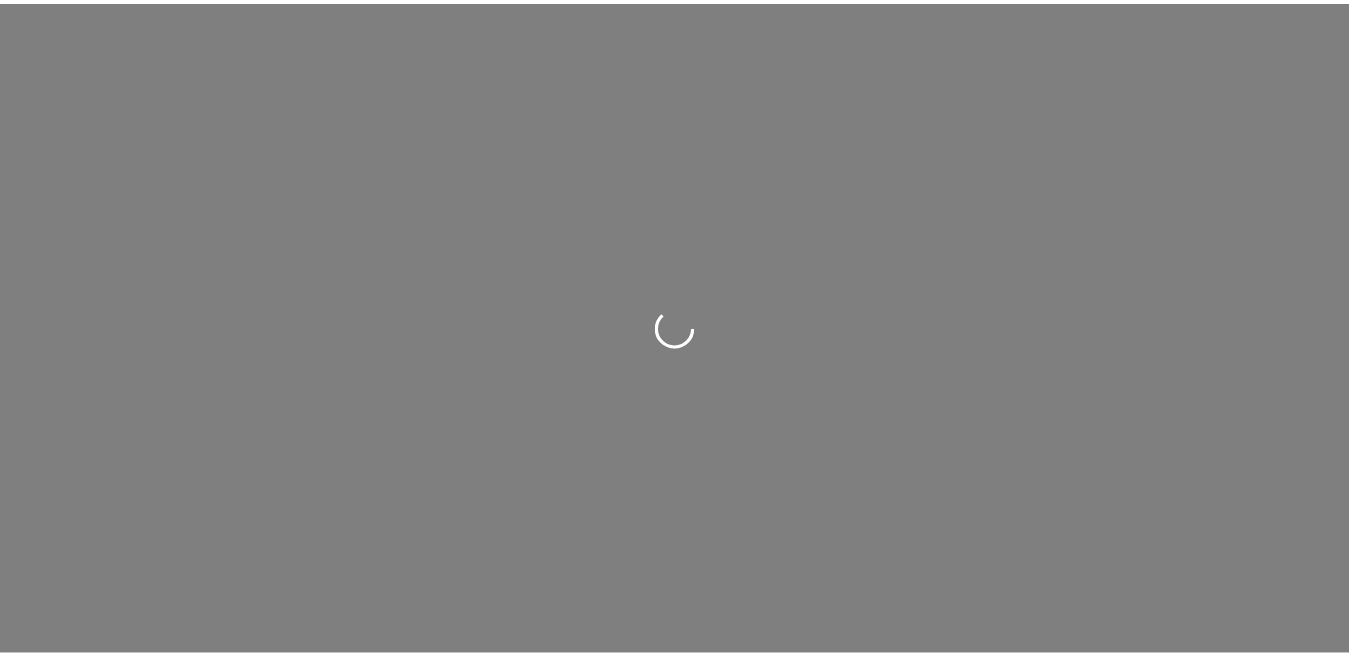 scroll, scrollTop: 0, scrollLeft: 0, axis: both 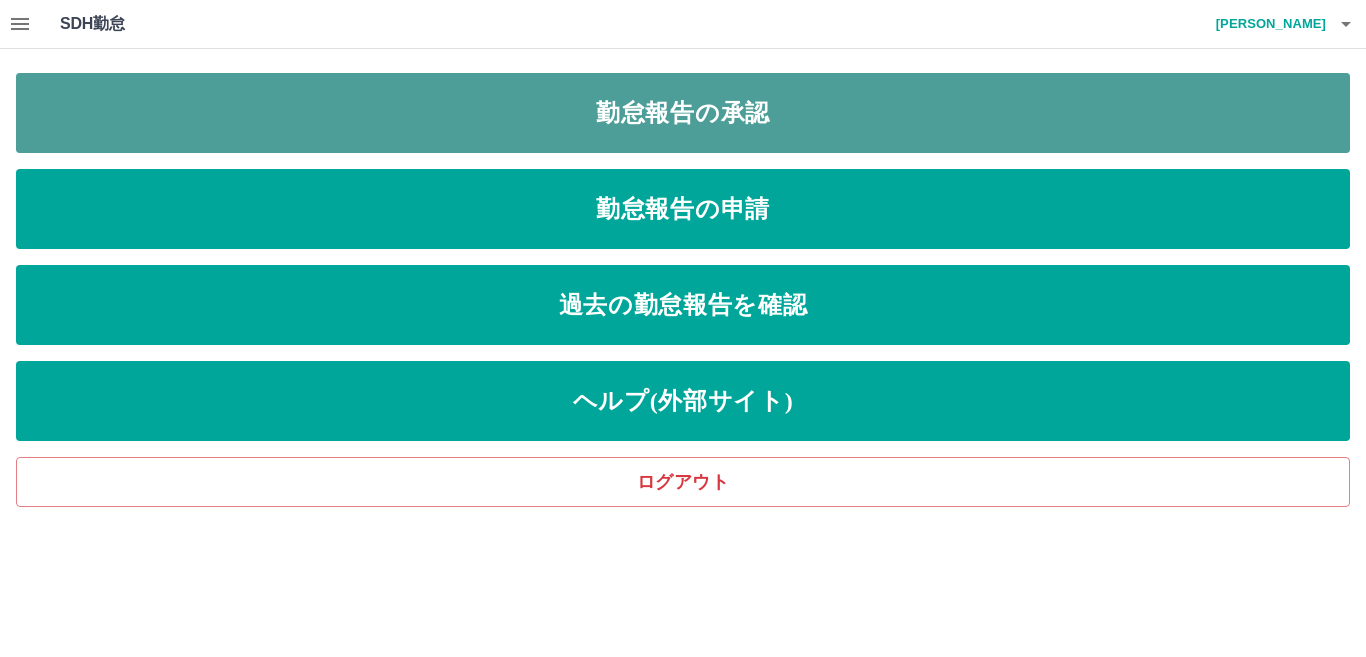 click on "勤怠報告の承認" at bounding box center [683, 113] 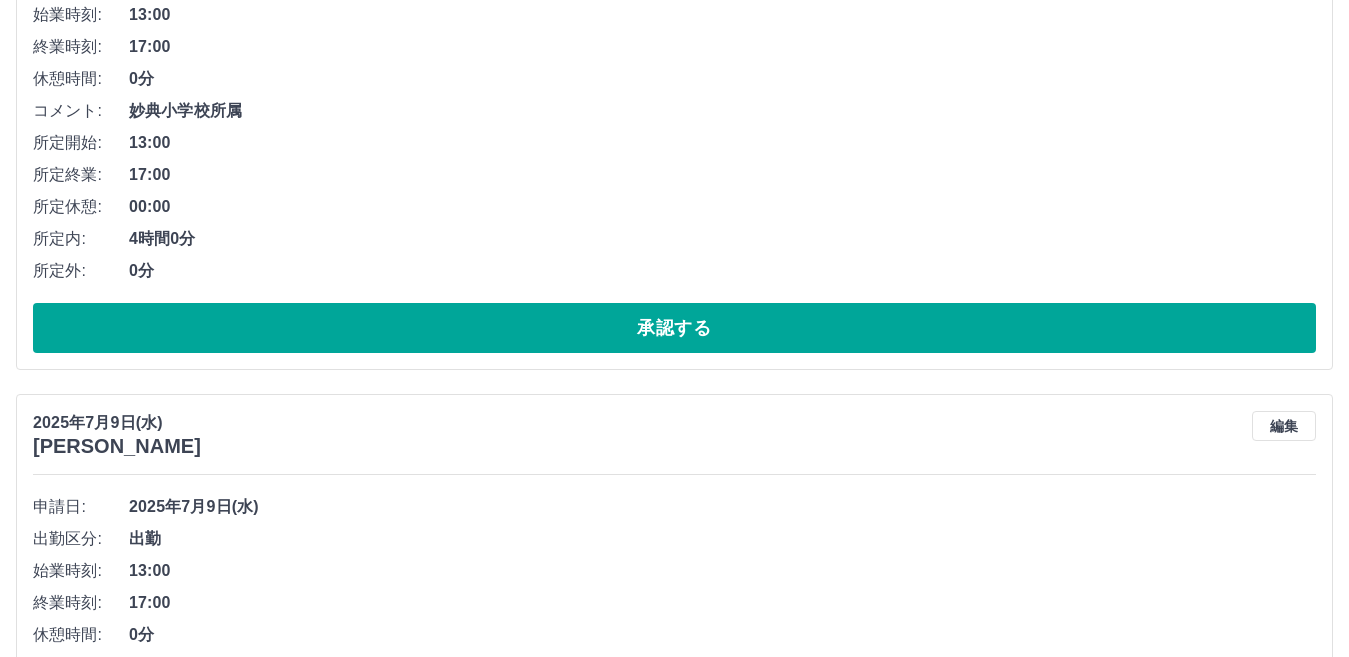 scroll, scrollTop: 2479, scrollLeft: 0, axis: vertical 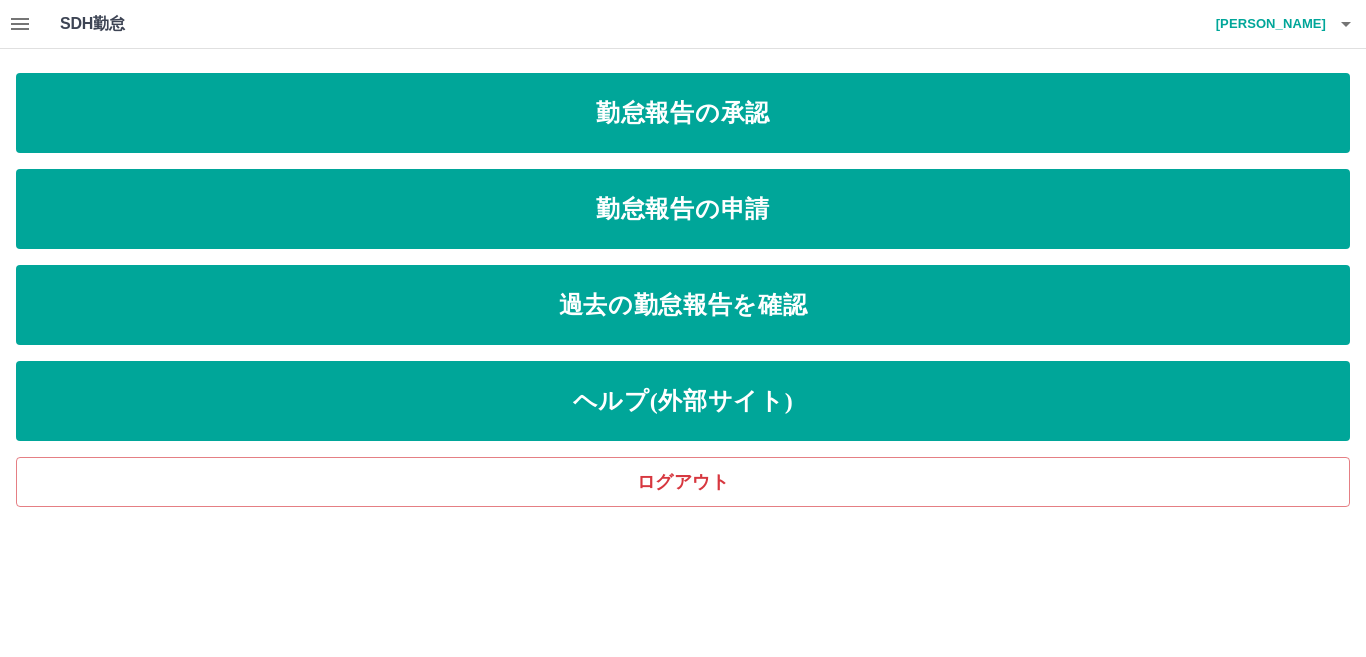 click 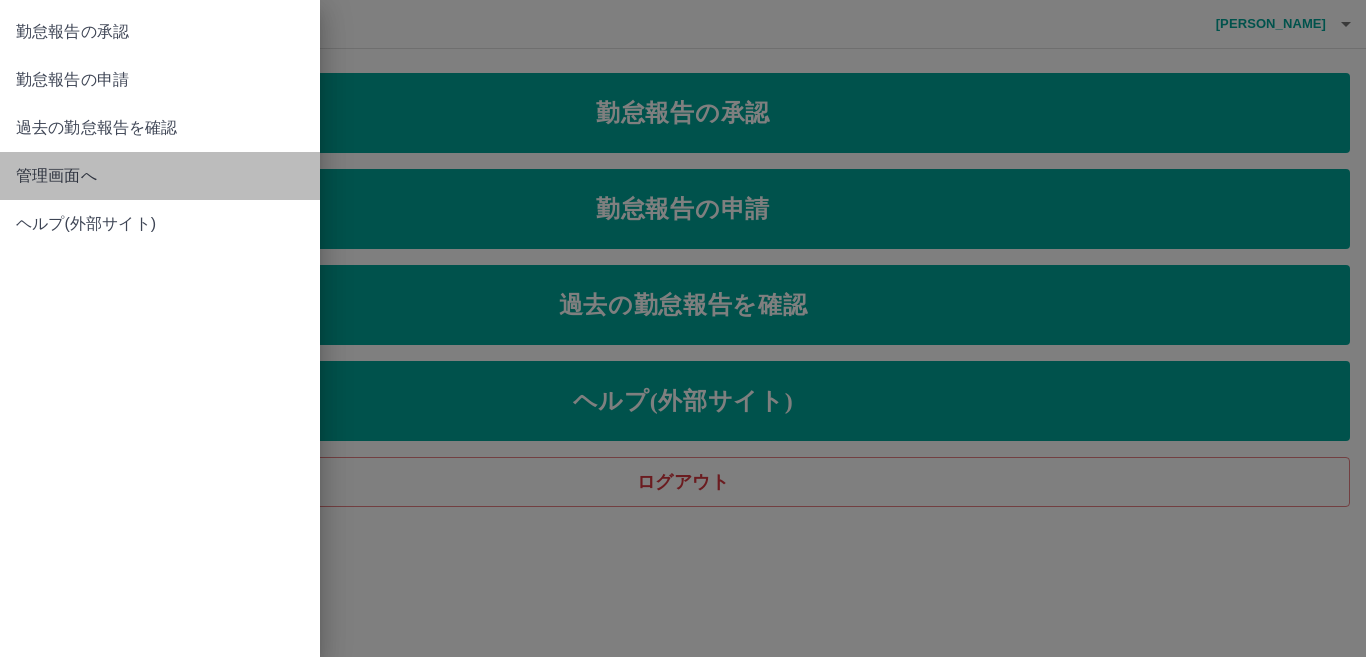 click on "管理画面へ" at bounding box center [160, 176] 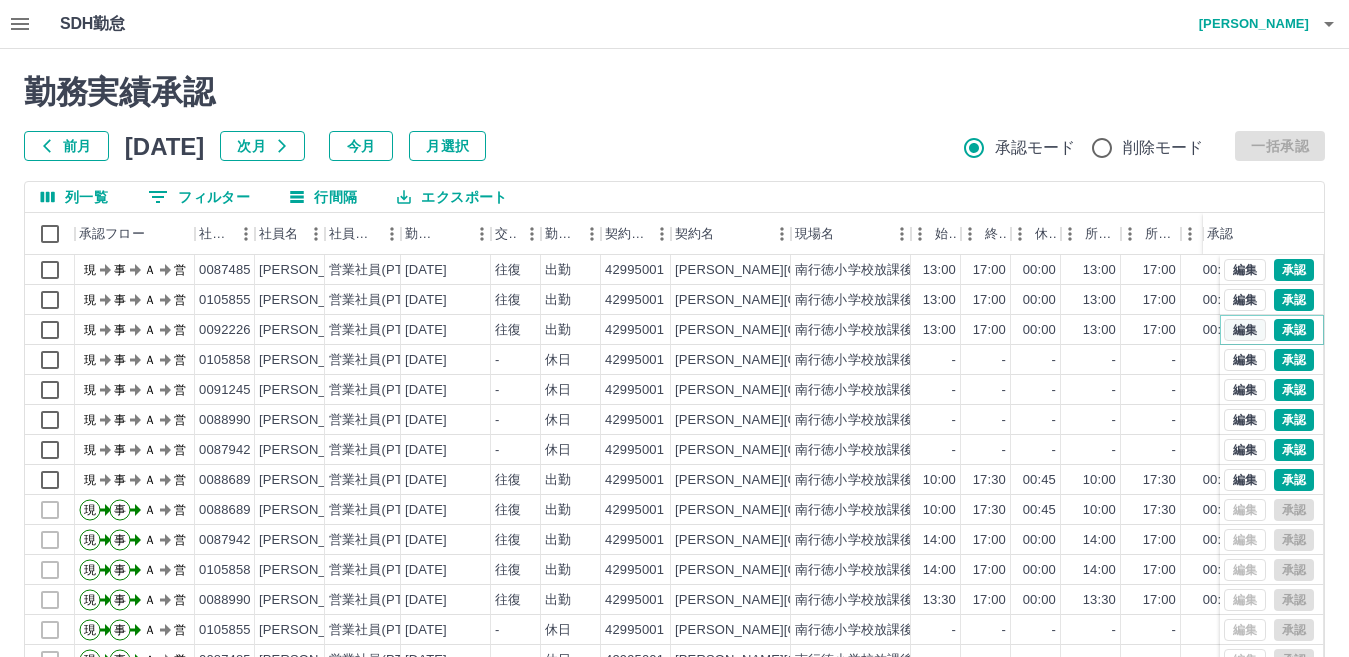 click on "編集" at bounding box center (1245, 330) 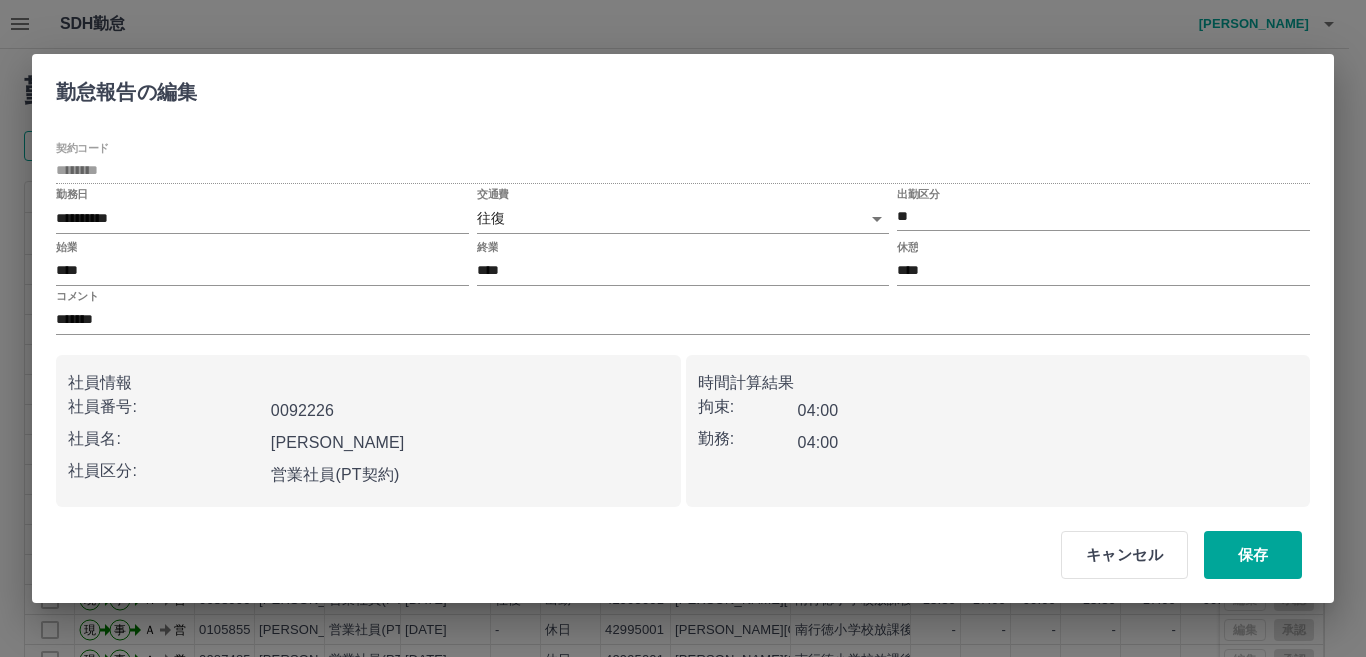 click on "SDH勤怠 [PERSON_NAME] 勤務実績承認 前月 [DATE] 次月 今月 月選択 承認モード 削除モード 一括承認 列一覧 0 フィルター 行間隔 エクスポート 承認フロー 社員番号 社員名 社員区分 勤務日 交通費 勤務区分 契約コード 契約名 現場名 始業 終業 休憩 所定開始 所定終業 所定休憩 拘束 勤務 遅刻等 コメント ステータス 承認 現 事 Ａ 営 0087485 [PERSON_NAME] 営業社員(PT契約) [DATE] 往復 出勤 42995001 [PERSON_NAME][GEOGRAPHIC_DATA] 南行徳小学校放課後子ども教室 13:00 17:00 00:00 13:00 17:00 00:00 04:00 04:00 00:00 現場責任者承認待 現 事 Ａ 営 0105855 [PERSON_NAME] 営業社員(PT契約) [DATE] 往復 出勤 42995001 [PERSON_NAME][GEOGRAPHIC_DATA] 南行徳小学校放課後子ども教室 13:00 17:00 00:00 13:00 17:00 00:00 04:00 04:00 00:00 現場責任者承認待 現 事 Ａ 営 0092226 [PERSON_NAME] 営業社員(PT契約) [DATE] 往復 出勤 42995001 [PERSON_NAME][GEOGRAPHIC_DATA] 13:00 17:00 00:00 13:00" at bounding box center [683, 422] 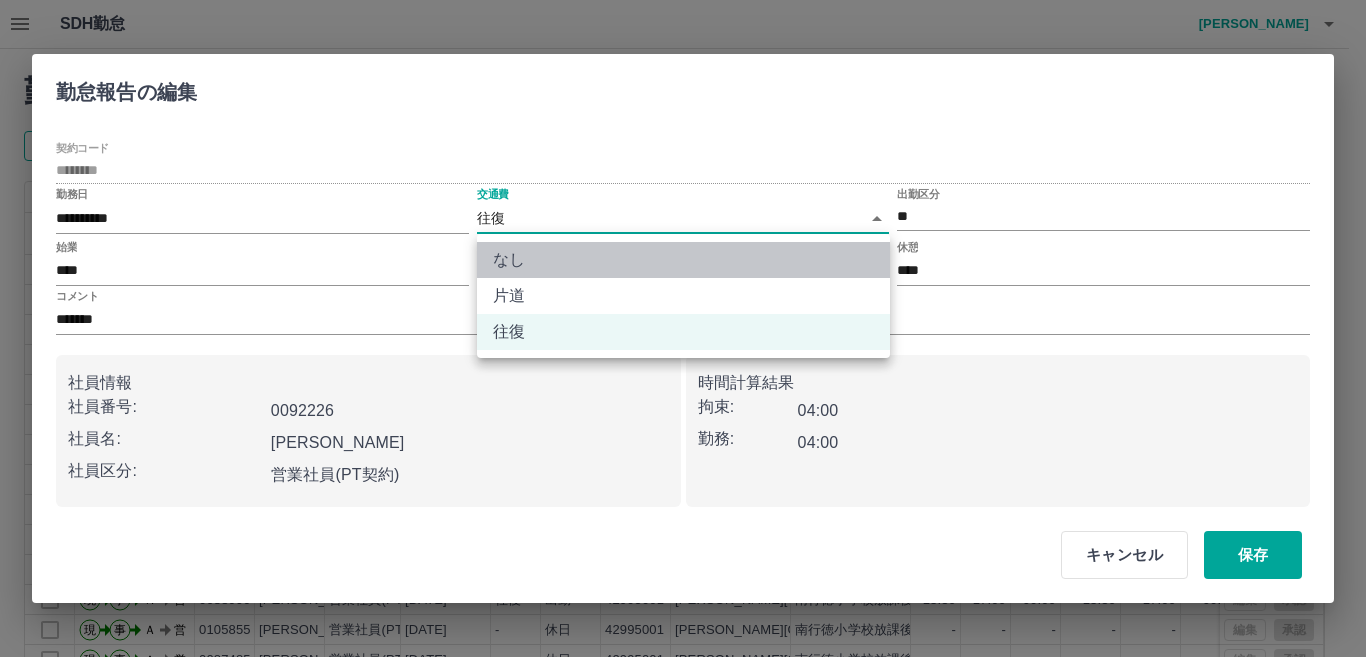 click on "なし" at bounding box center (683, 260) 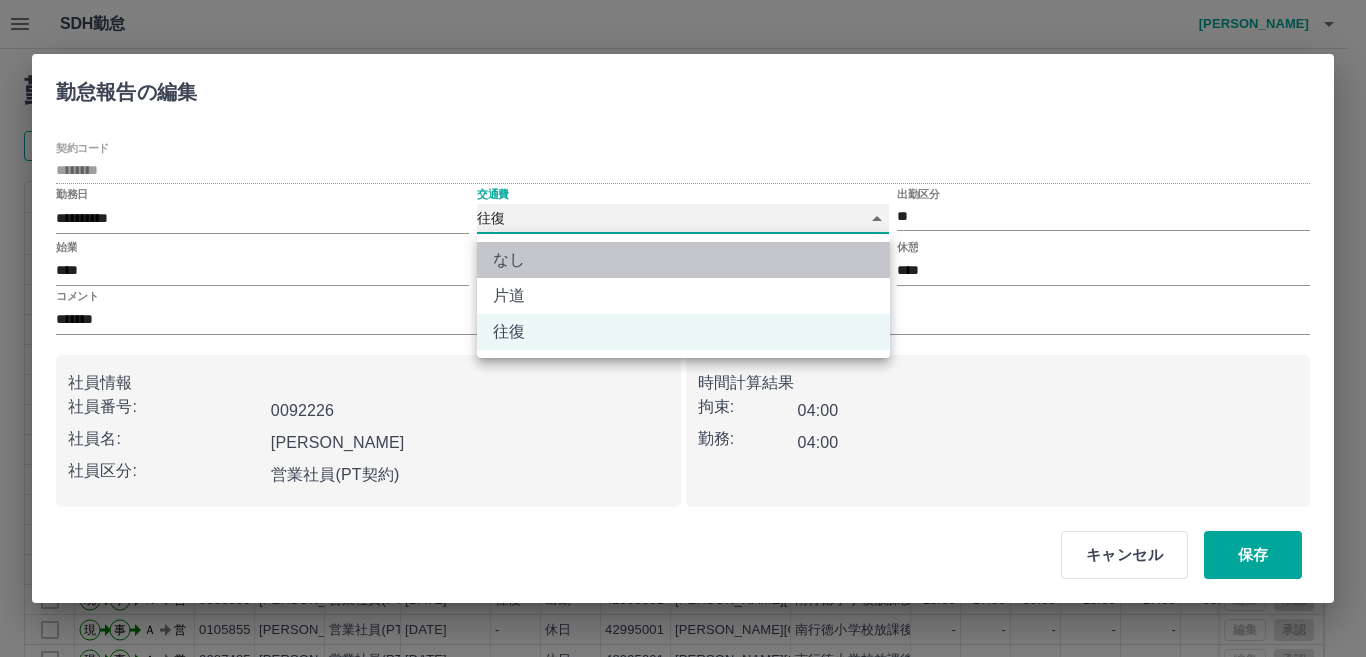 type on "****" 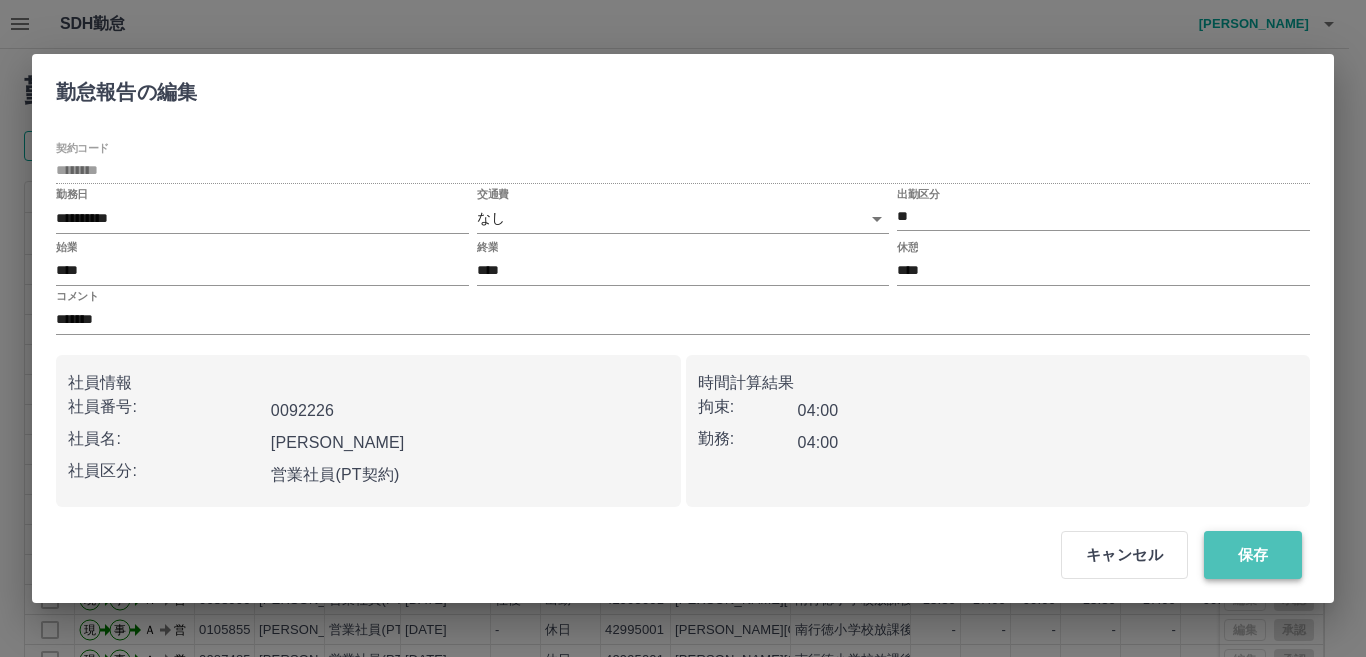 click on "保存" at bounding box center (1253, 555) 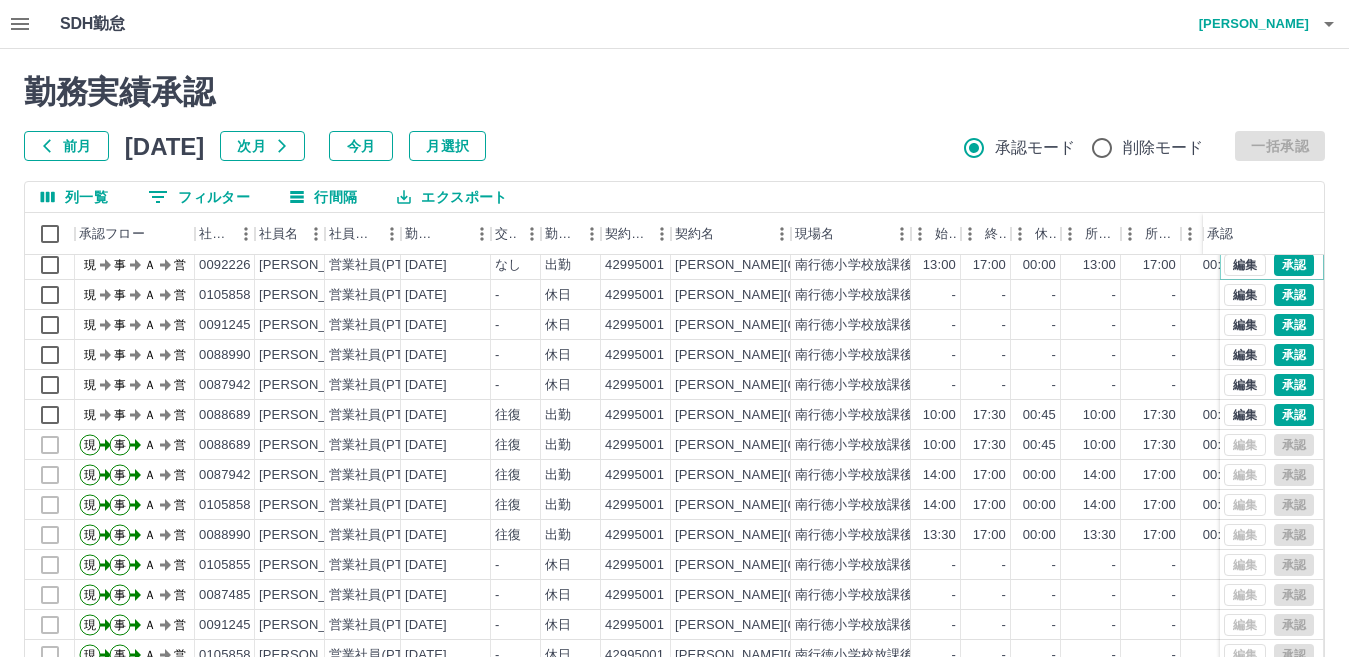 scroll, scrollTop: 104, scrollLeft: 0, axis: vertical 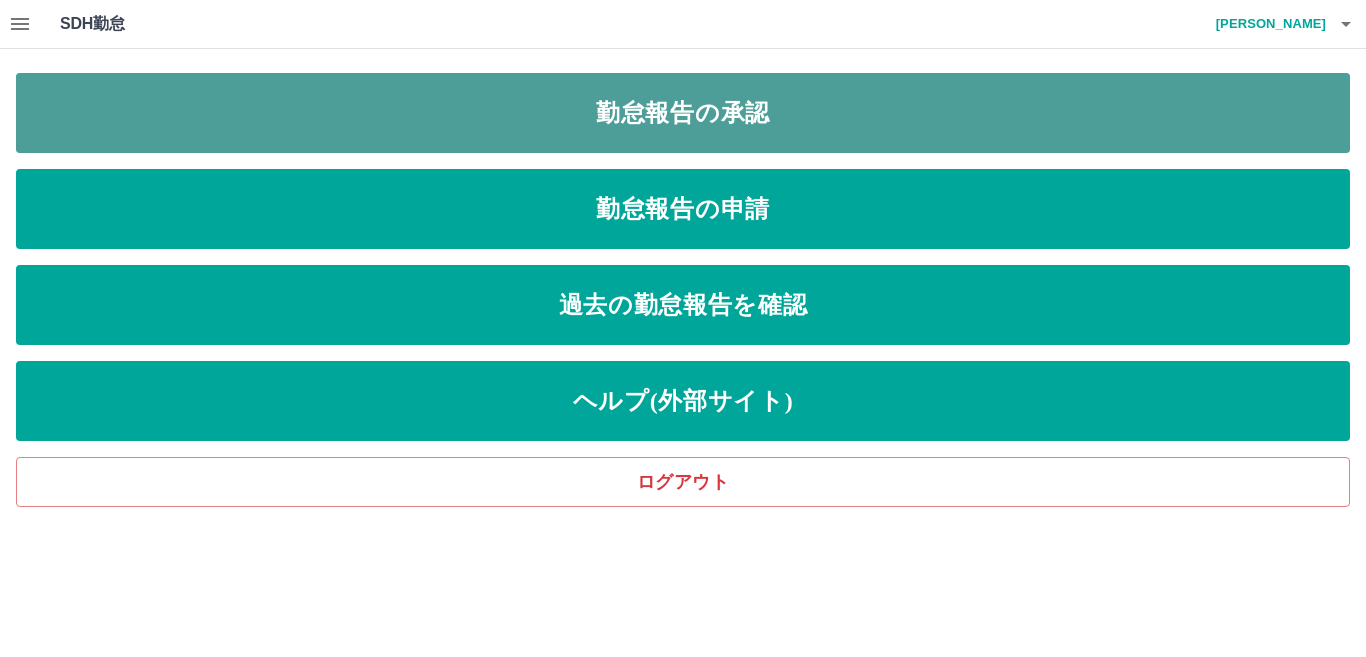 click on "勤怠報告の承認" at bounding box center [683, 113] 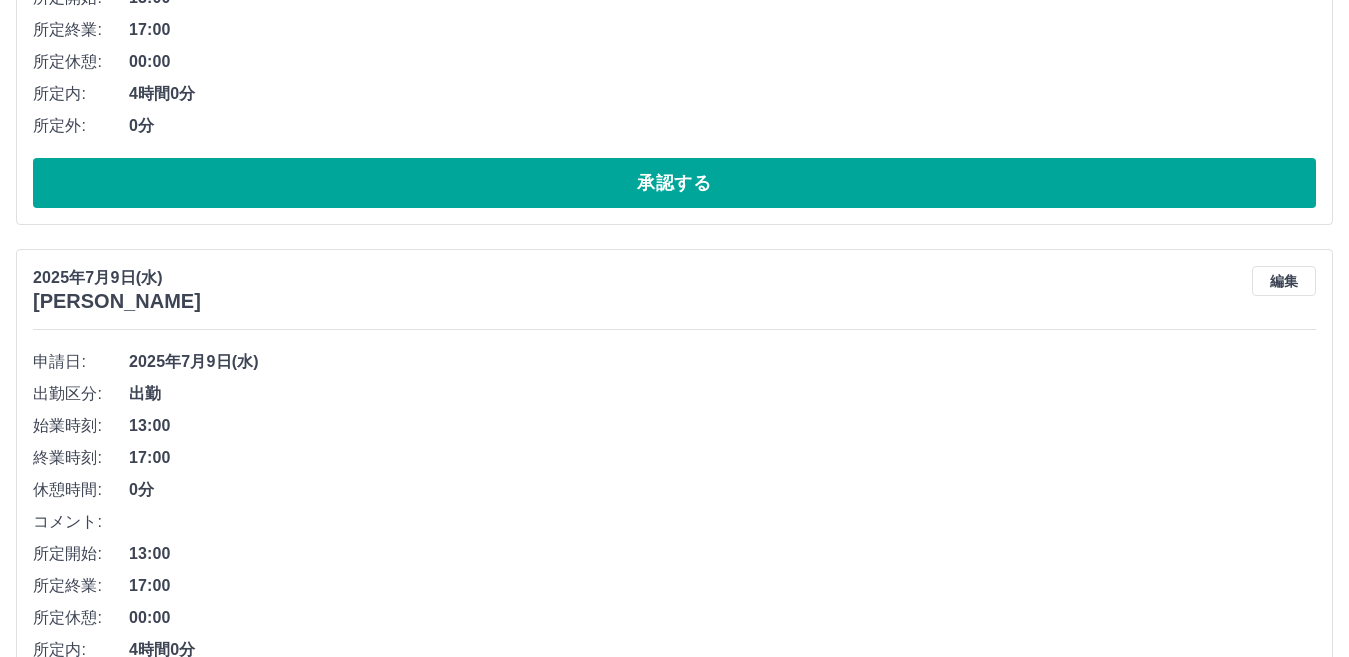 scroll, scrollTop: 2879, scrollLeft: 0, axis: vertical 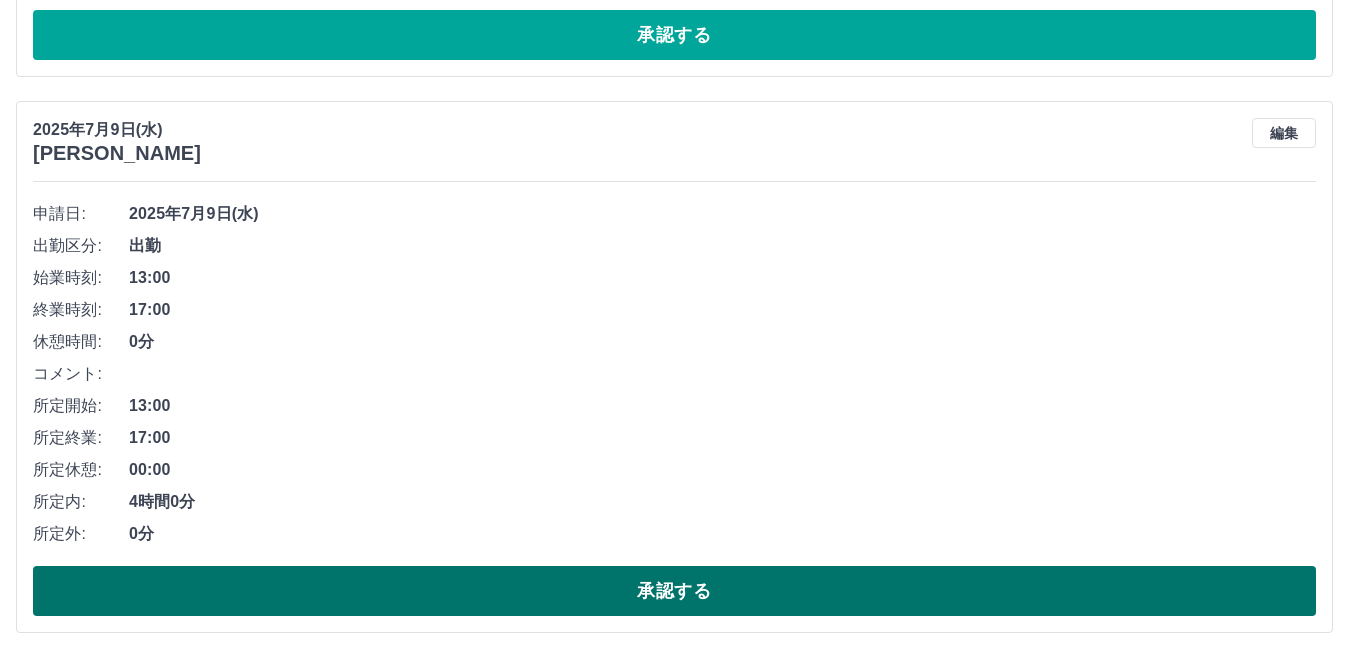 click on "承認する" at bounding box center [674, 591] 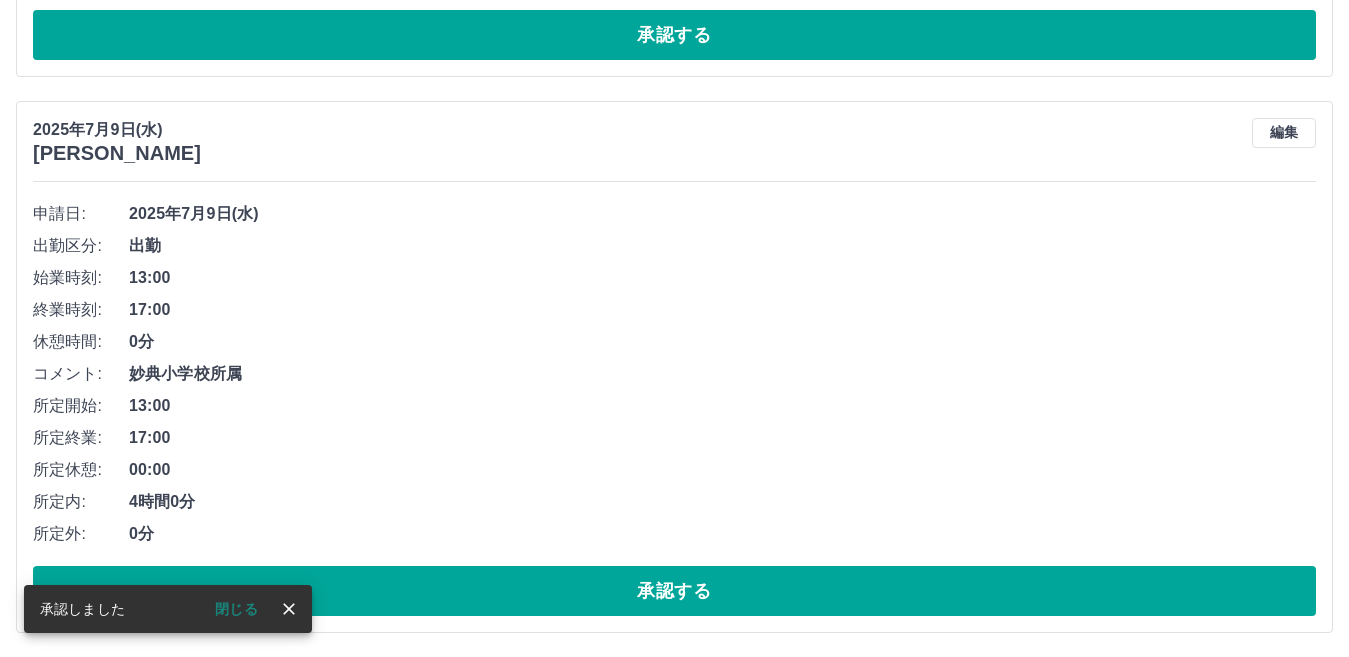 scroll, scrollTop: 2323, scrollLeft: 0, axis: vertical 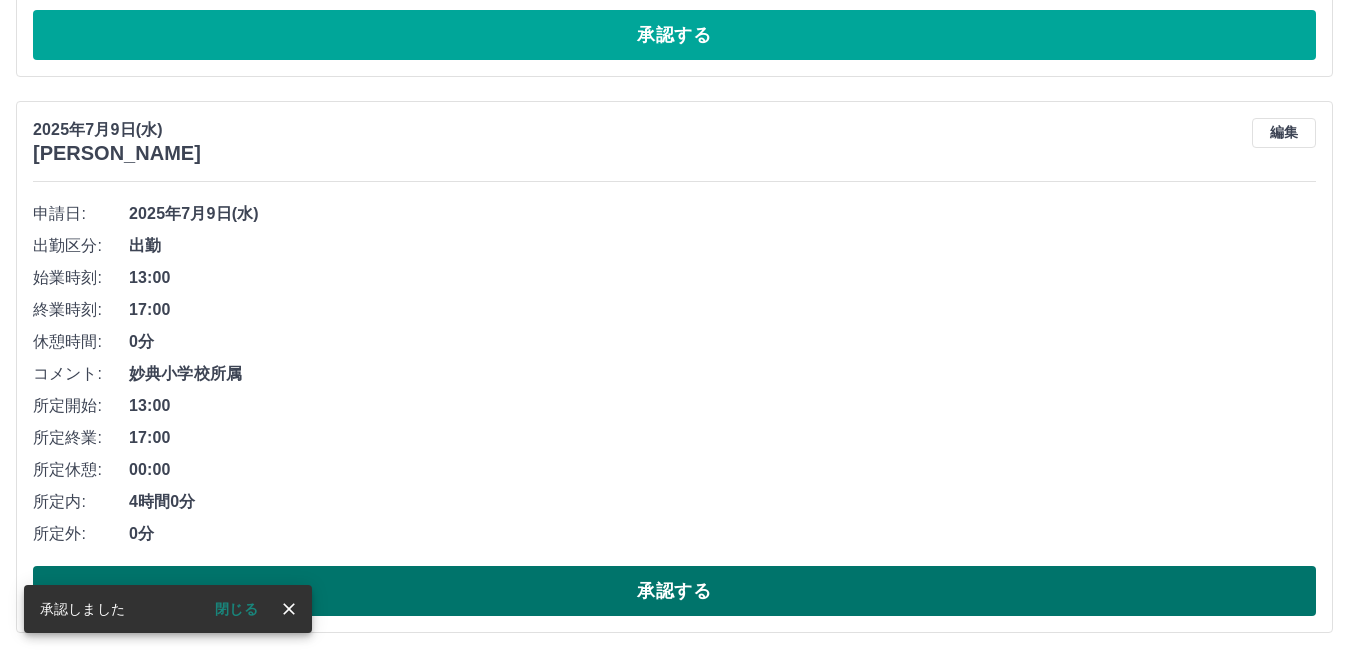 click on "承認する" at bounding box center (674, 591) 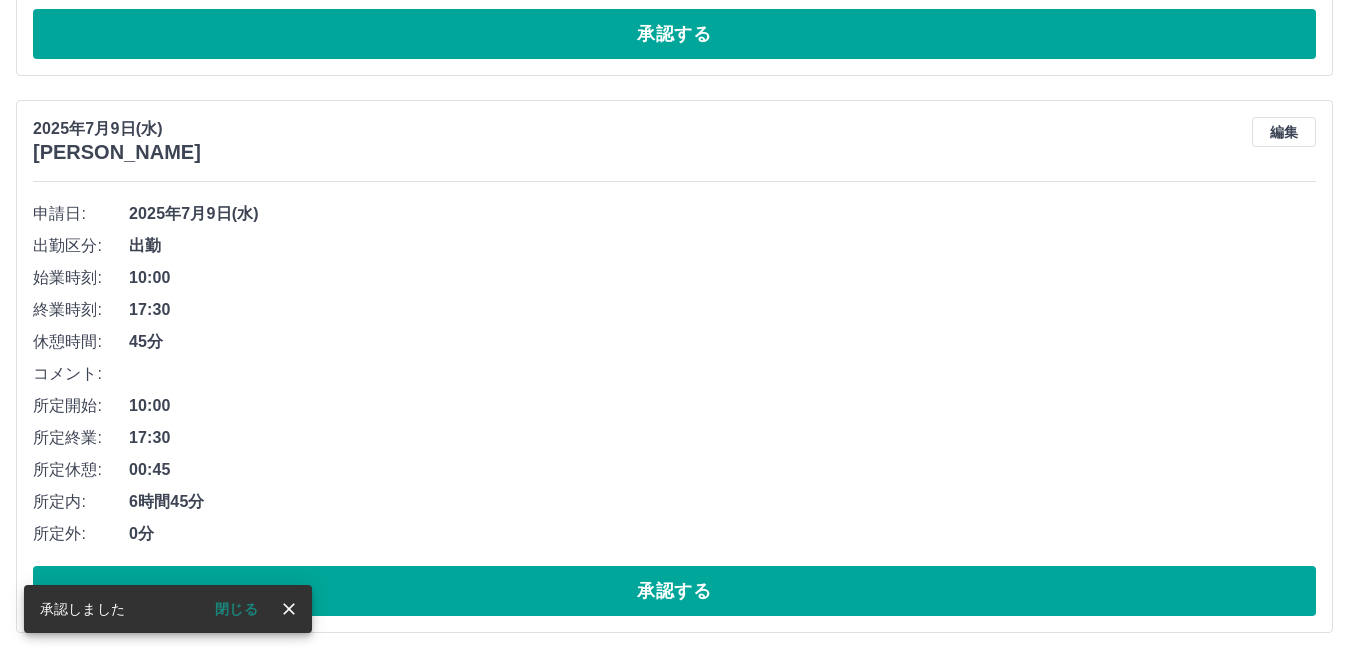 scroll, scrollTop: 1767, scrollLeft: 0, axis: vertical 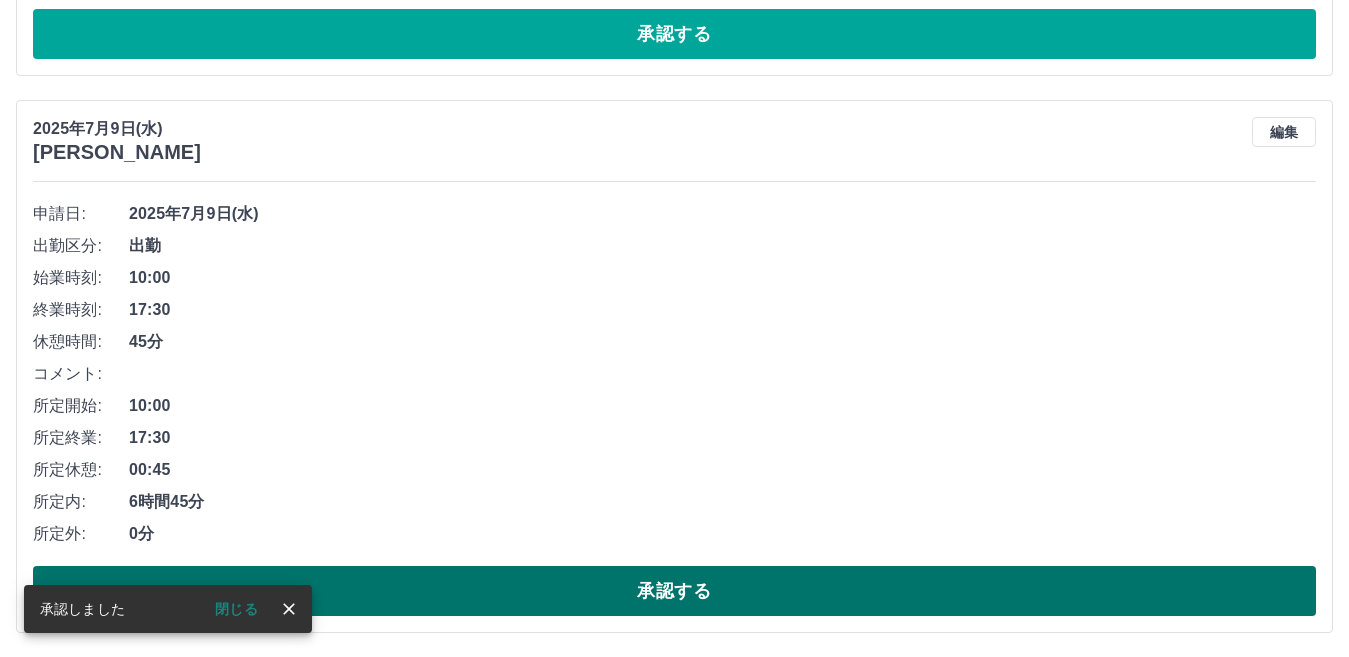 click on "承認する" at bounding box center [674, 591] 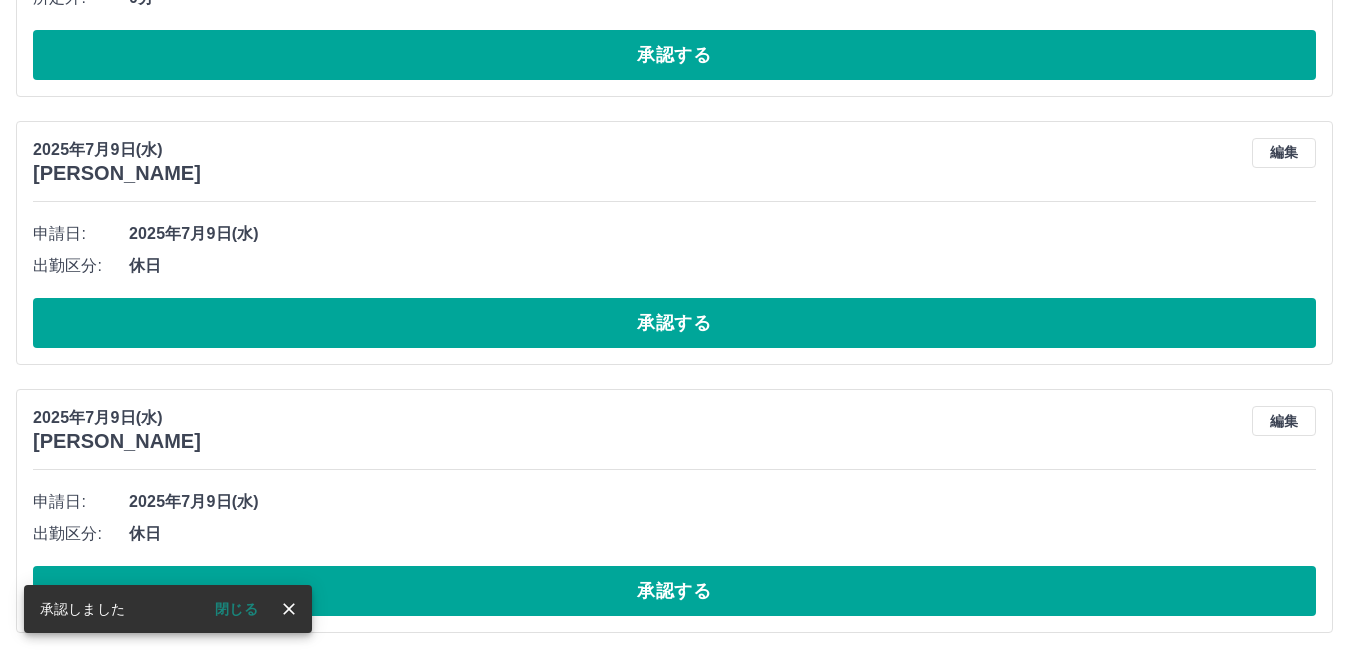 scroll, scrollTop: 1210, scrollLeft: 0, axis: vertical 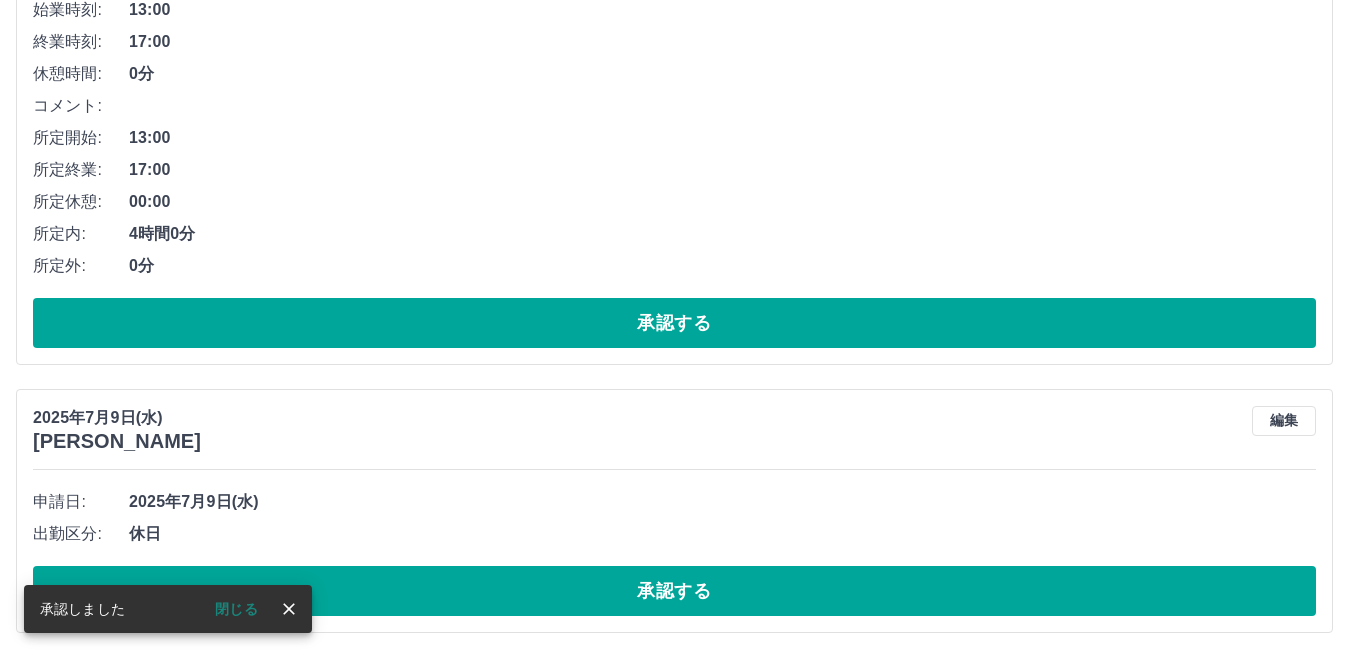 click on "承認する" at bounding box center (674, 591) 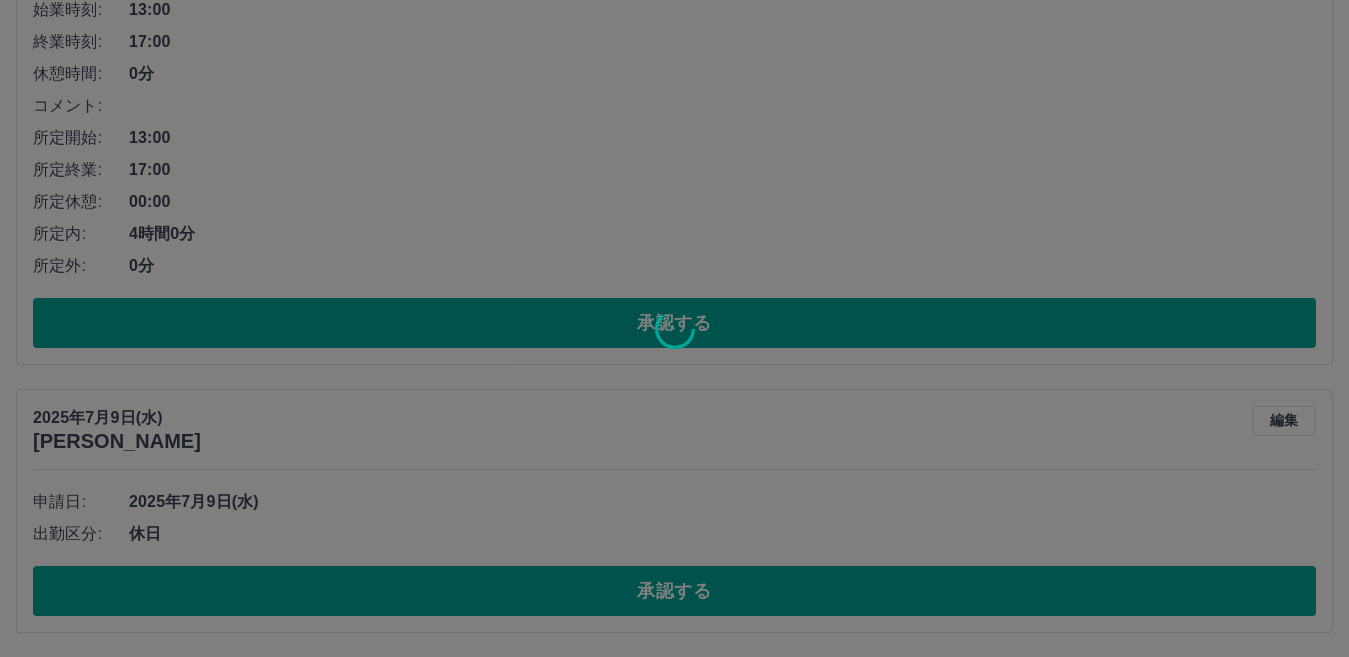 scroll, scrollTop: 674, scrollLeft: 0, axis: vertical 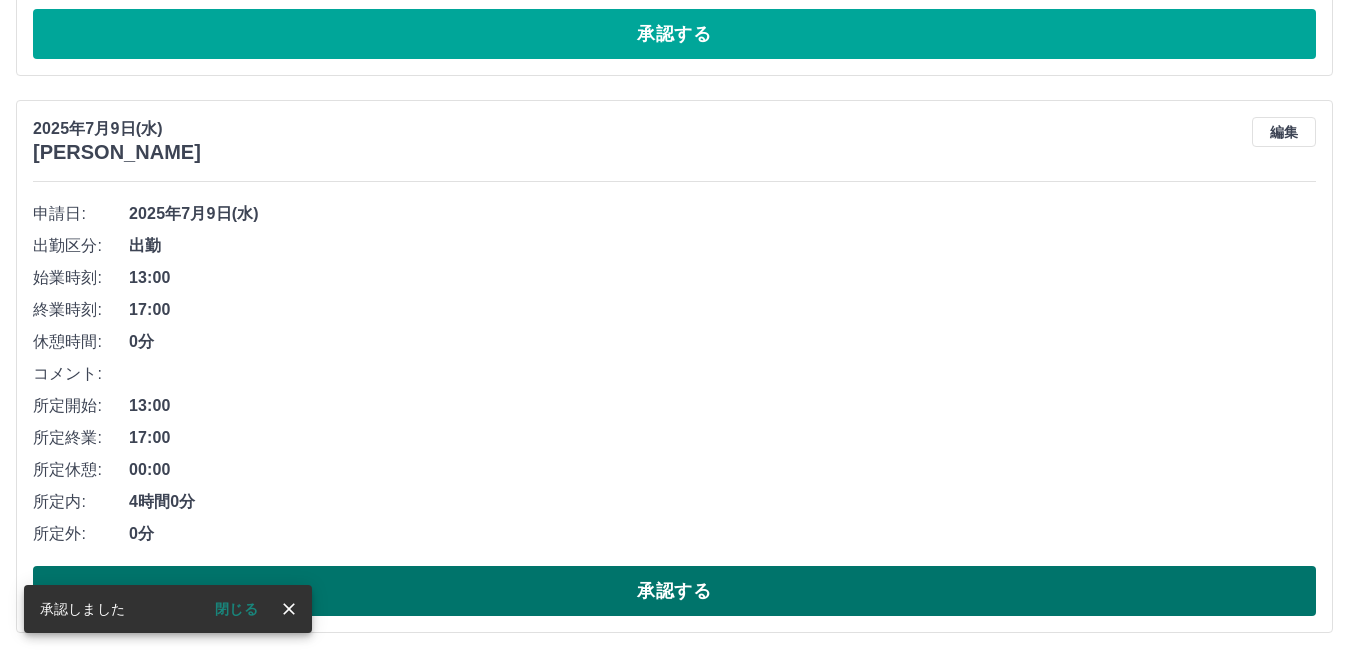 click on "承認する" at bounding box center [674, 591] 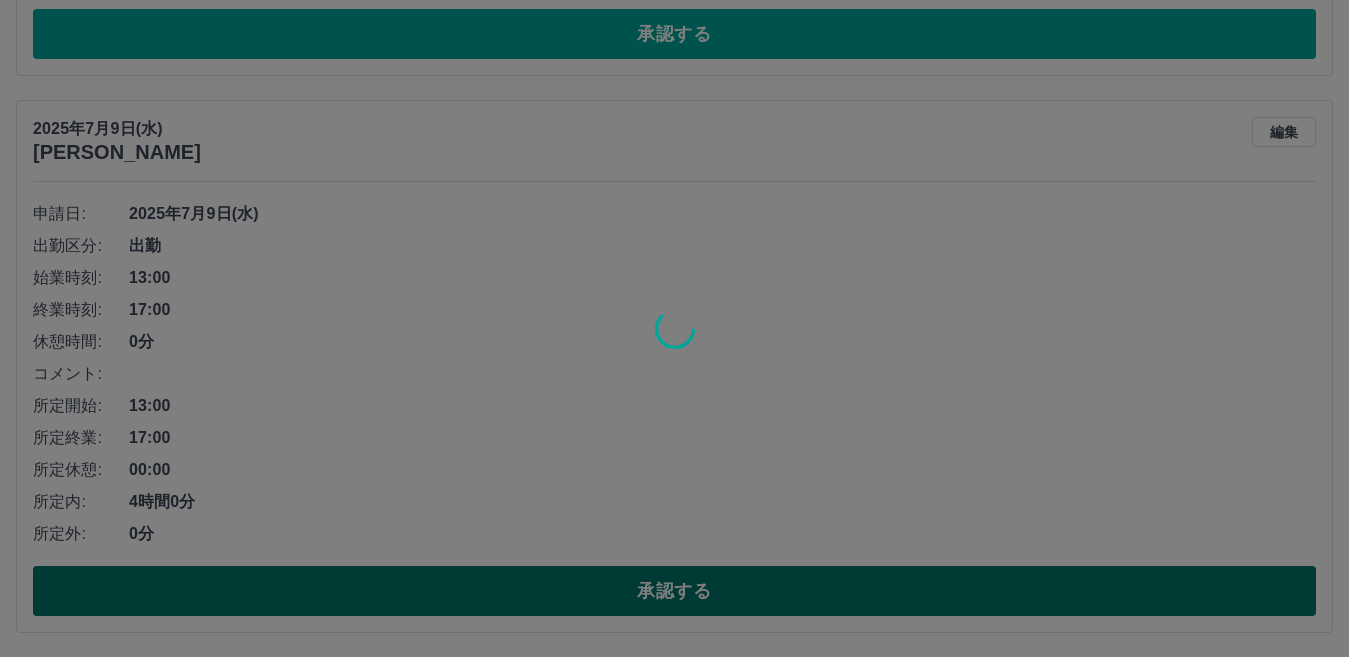 scroll, scrollTop: 117, scrollLeft: 0, axis: vertical 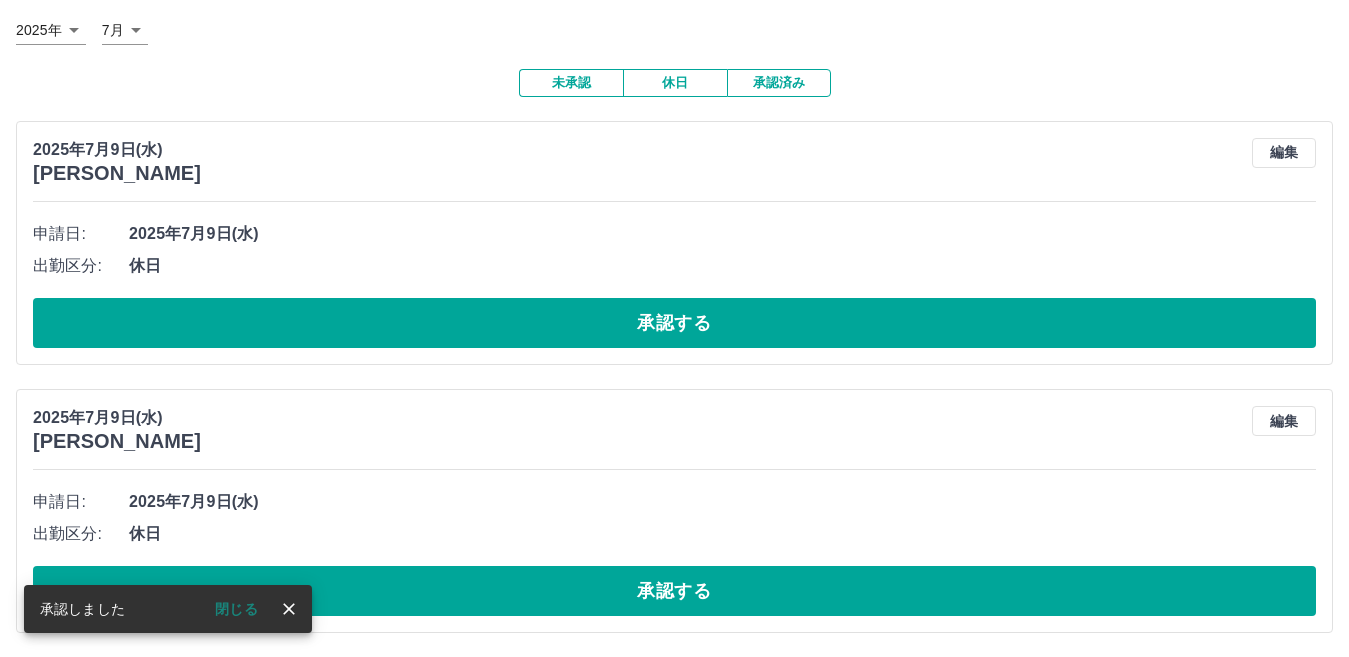 click on "承認する" at bounding box center [674, 591] 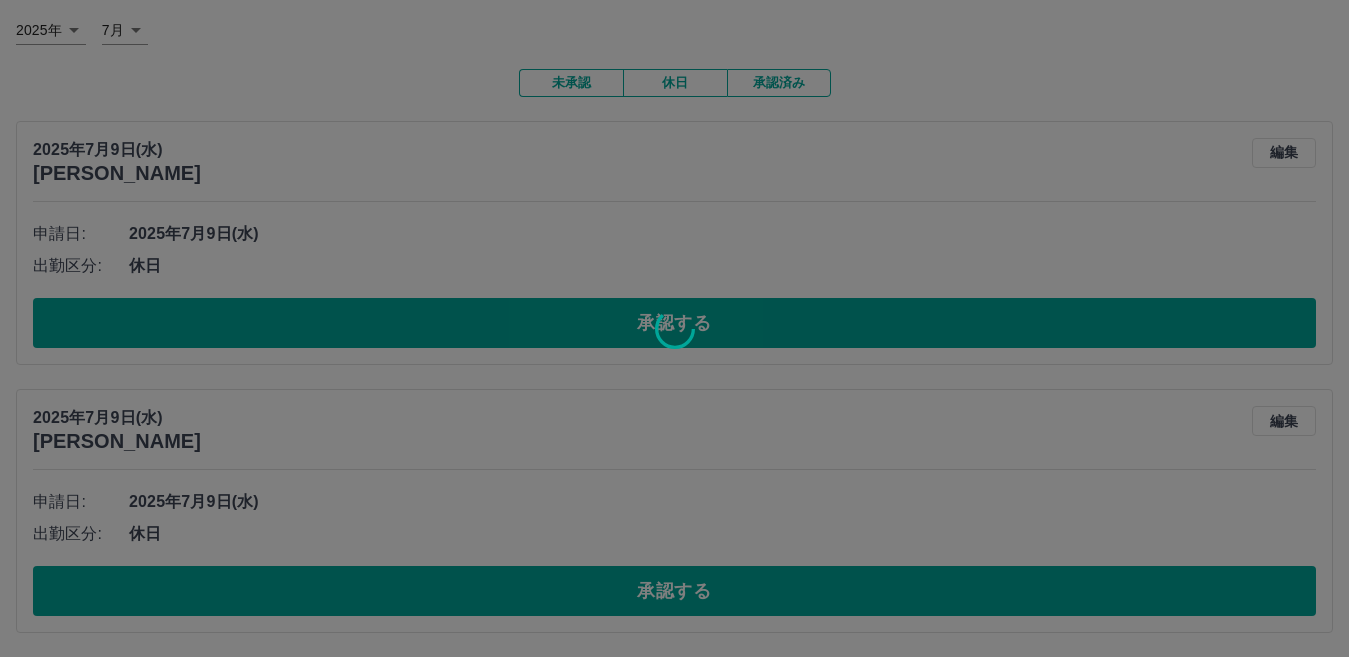 scroll, scrollTop: 0, scrollLeft: 0, axis: both 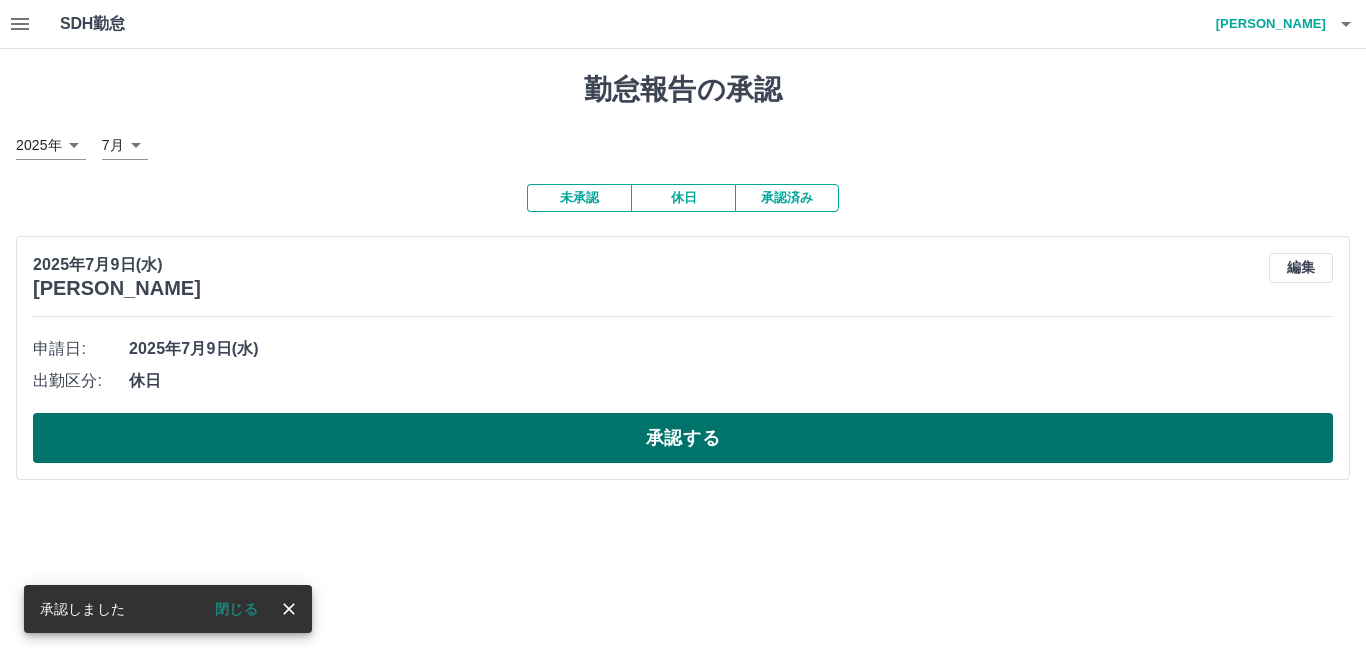 click on "承認する" at bounding box center [683, 438] 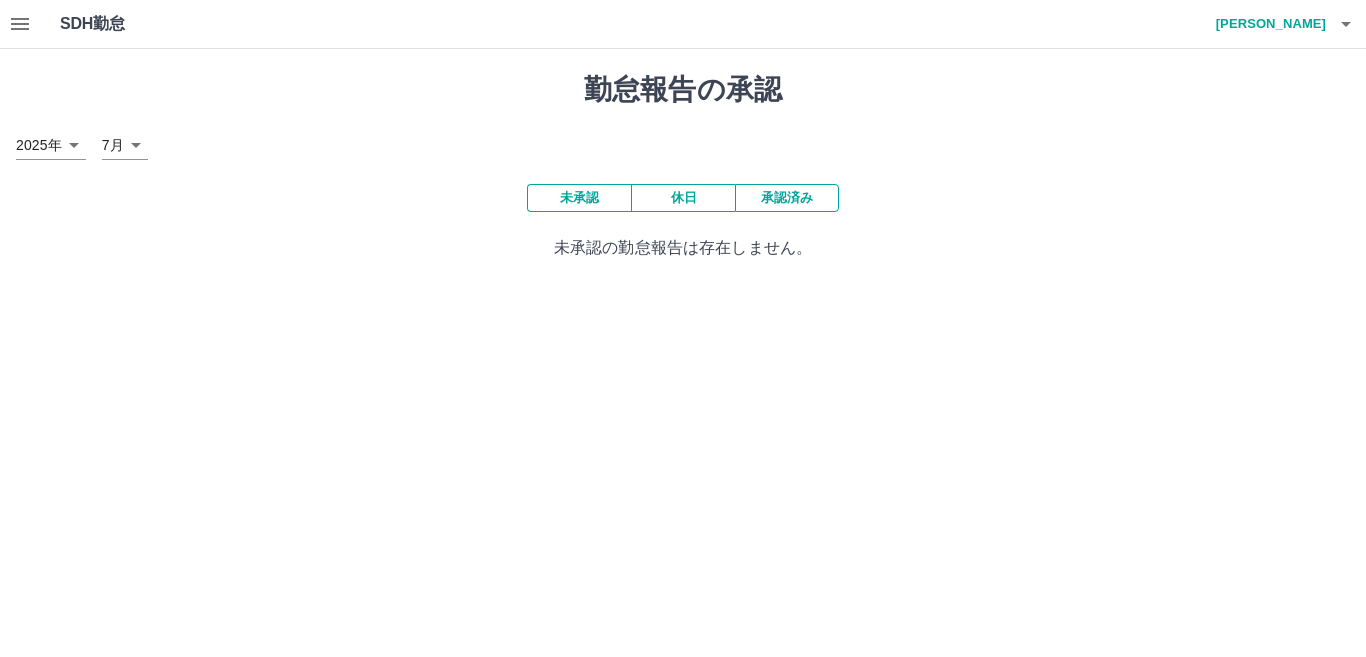 click 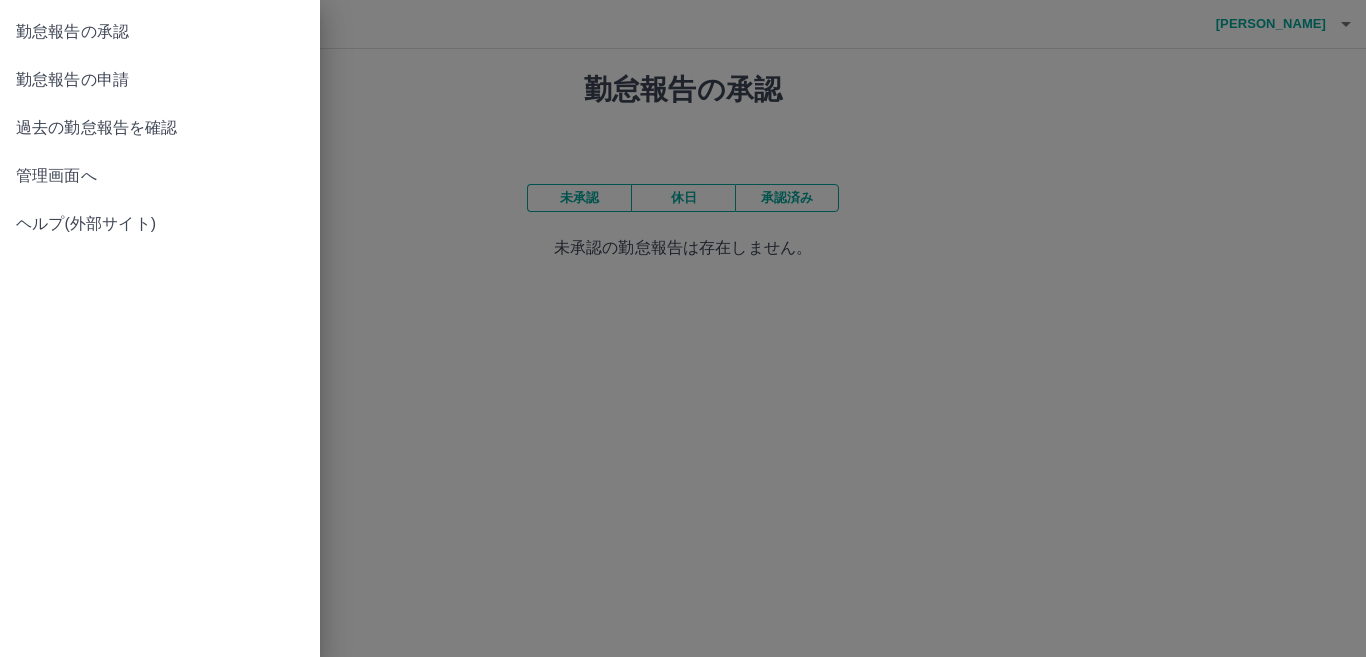 click on "勤怠報告の申請" at bounding box center [160, 80] 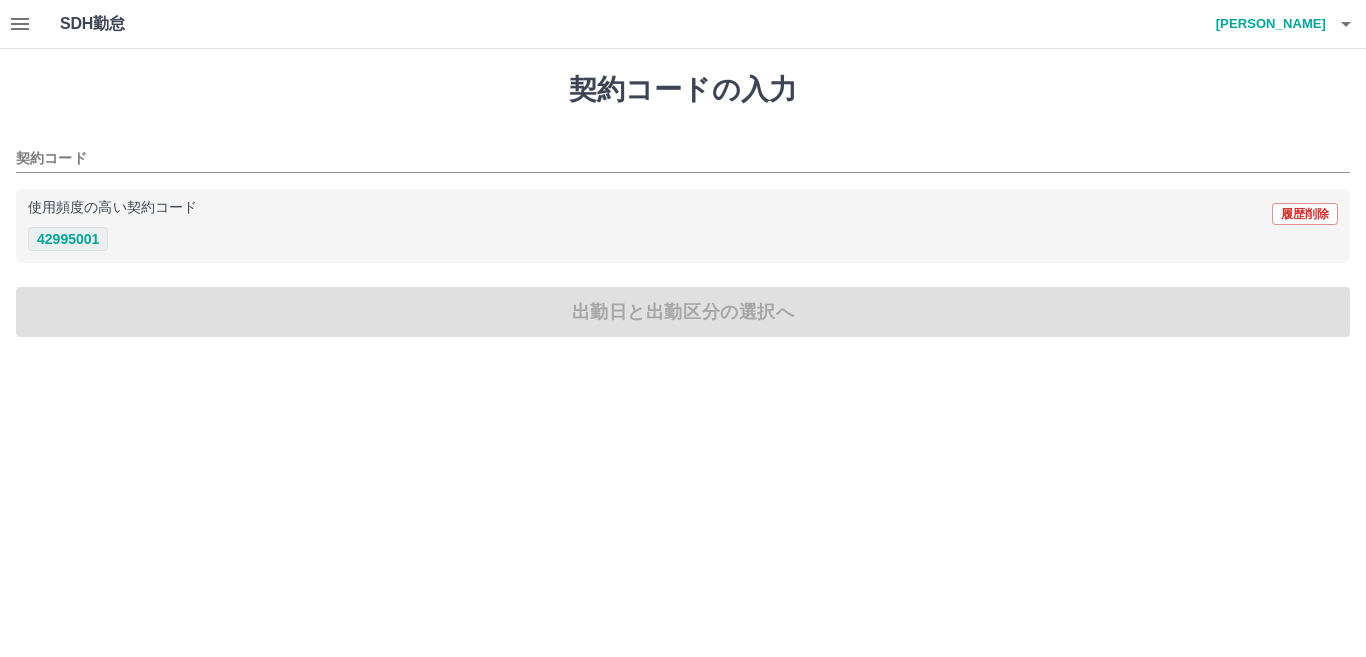 click on "42995001" at bounding box center [68, 239] 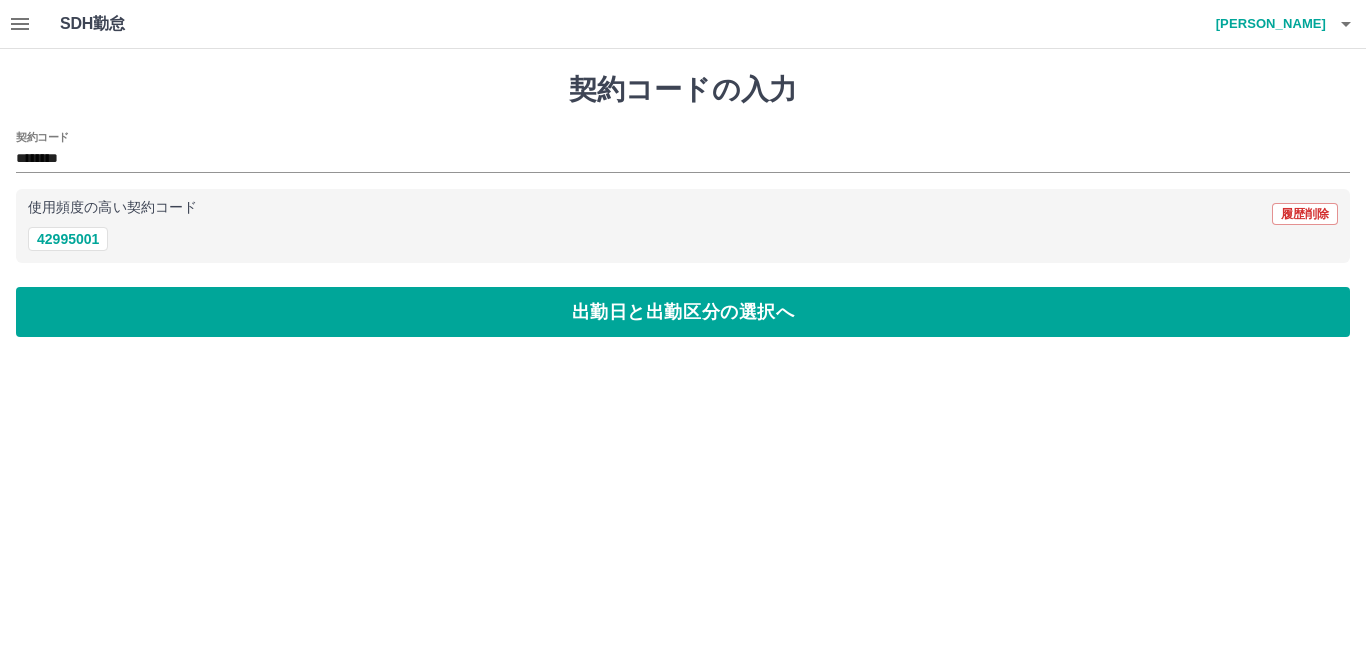 click on "契約コードの入力 契約コード ******** 使用頻度の高い契約コード 履歴削除 42995001 出勤日と出勤区分の選択へ" at bounding box center [683, 205] 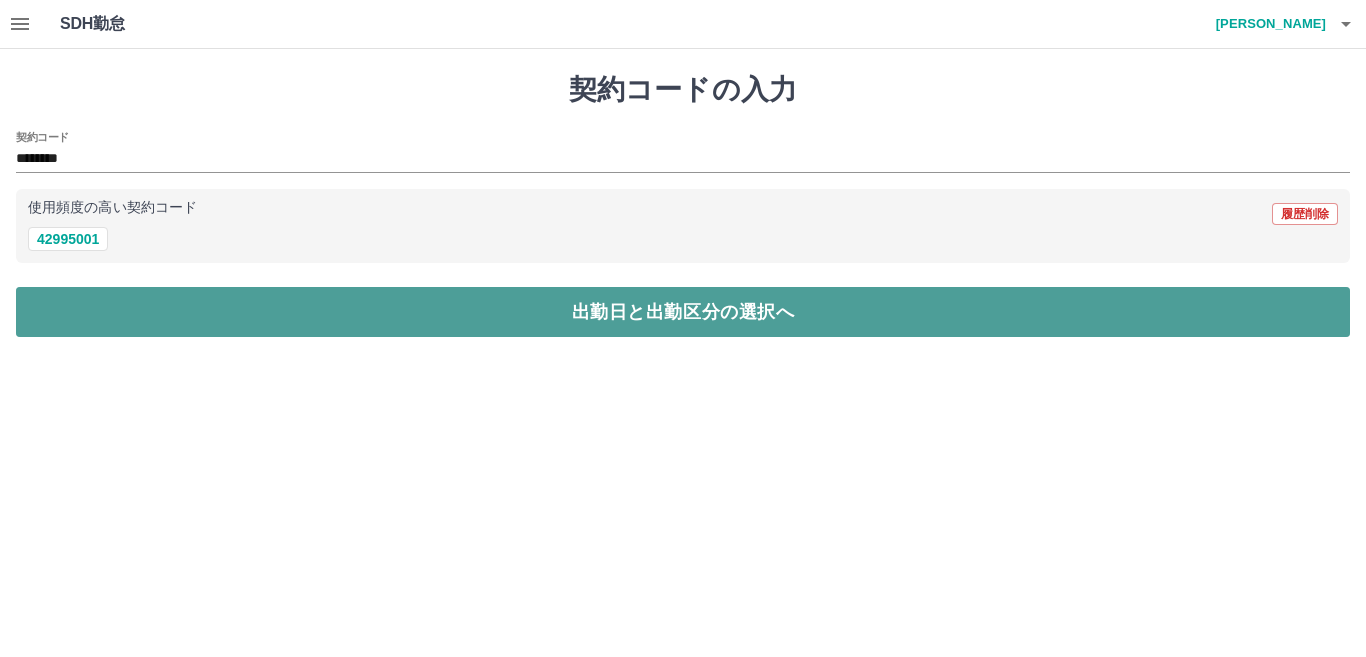 click on "出勤日と出勤区分の選択へ" at bounding box center [683, 312] 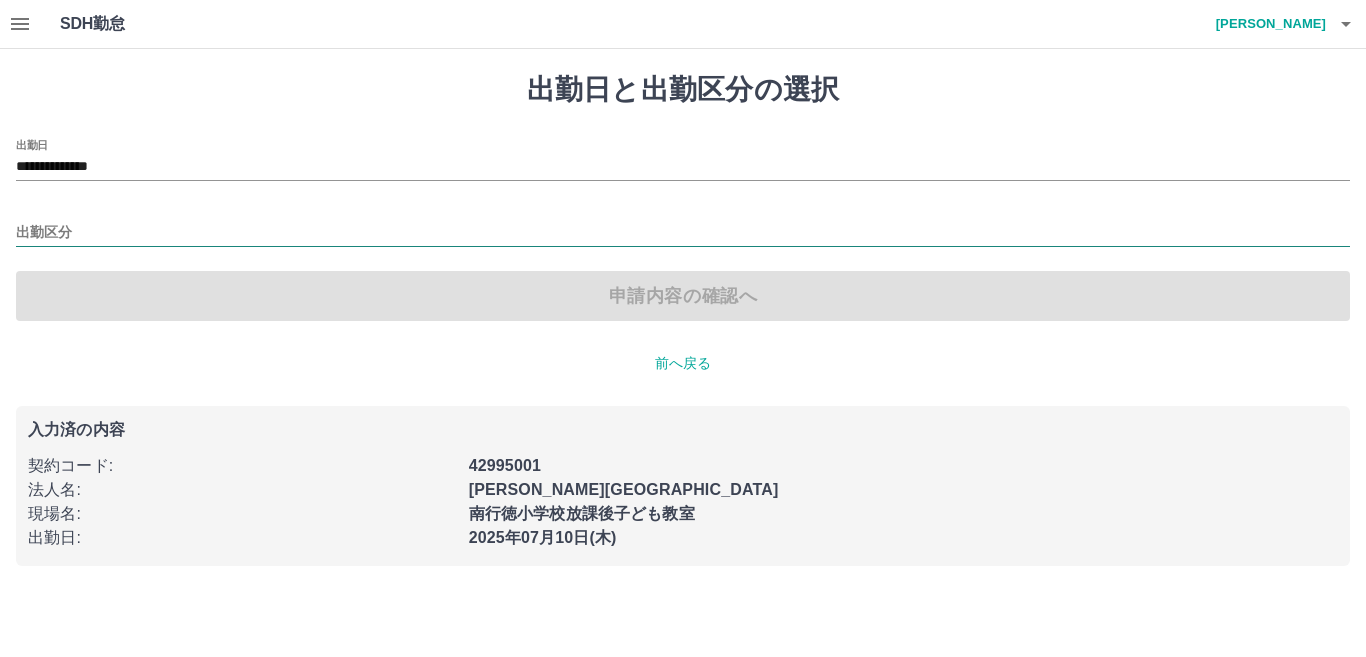click on "出勤区分" at bounding box center [683, 233] 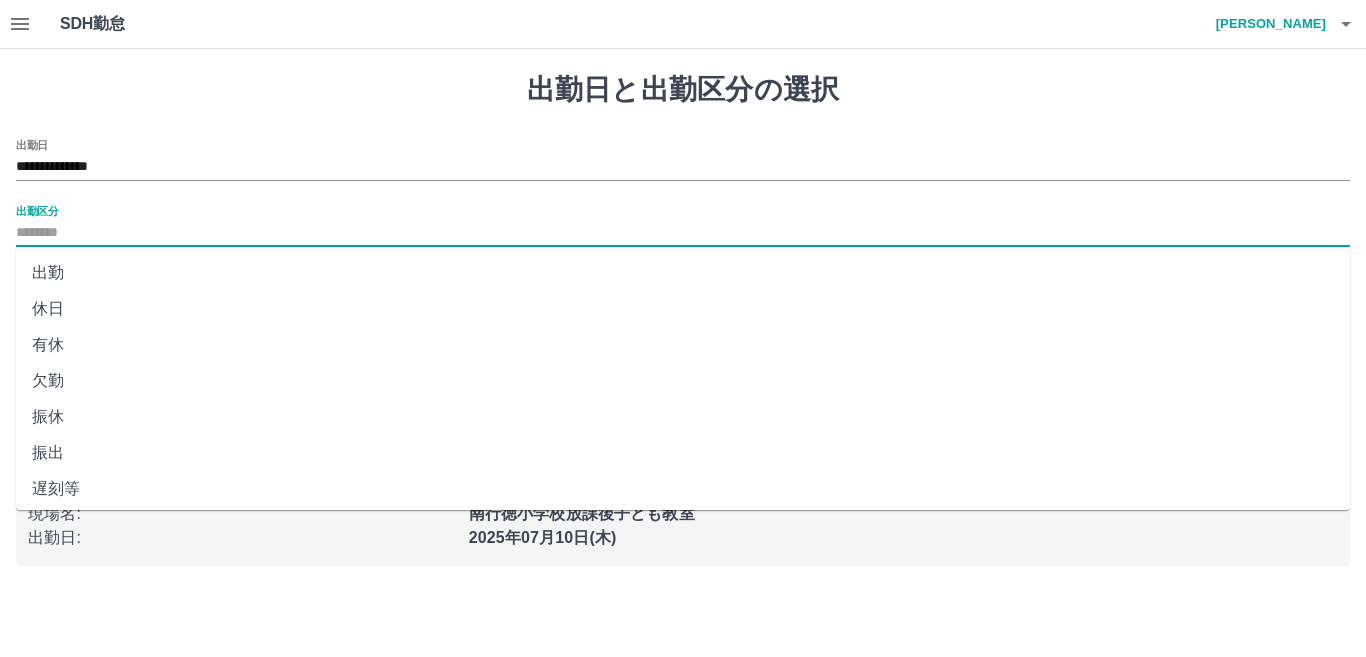 click on "出勤" at bounding box center [683, 273] 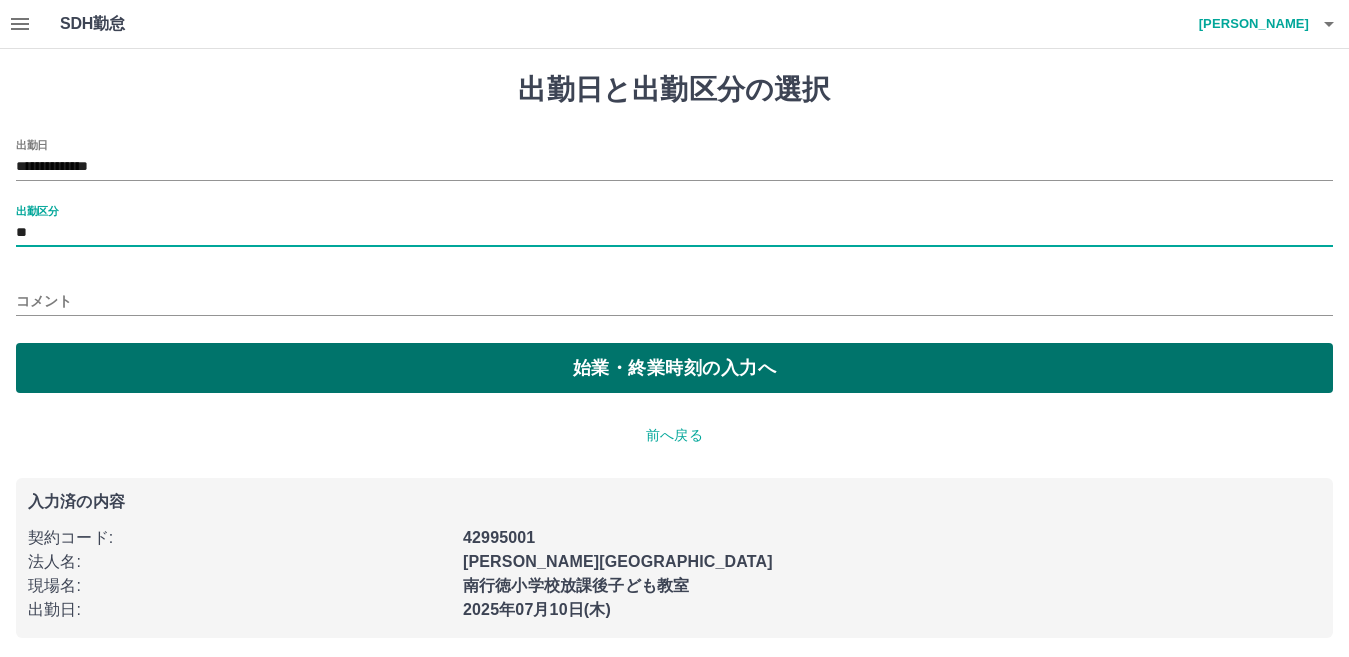 click on "始業・終業時刻の入力へ" at bounding box center [674, 368] 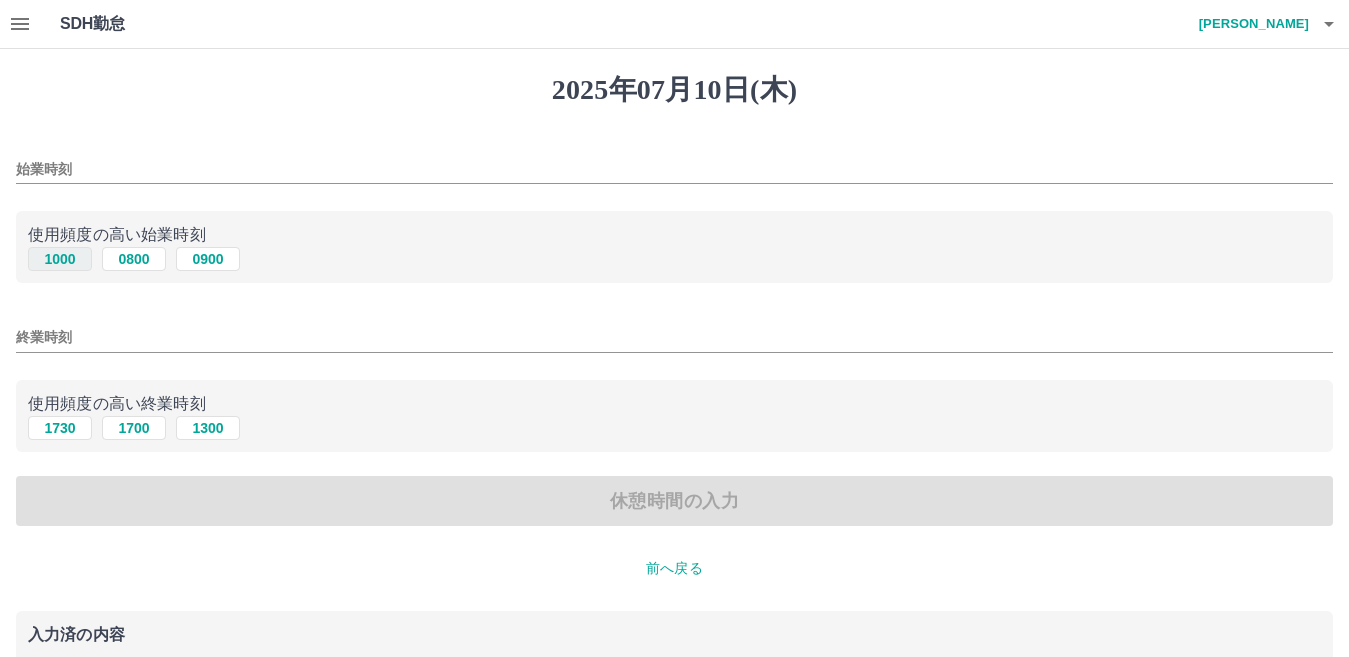 click on "1000" at bounding box center (60, 259) 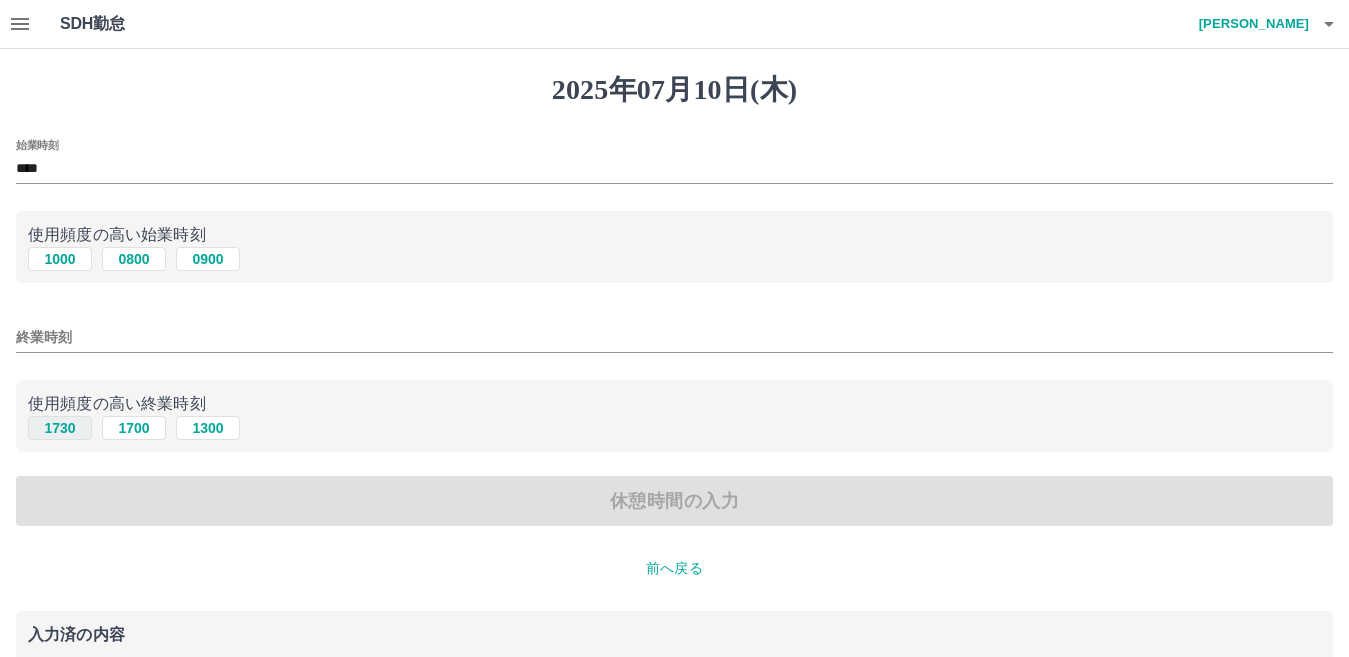 click on "1730" at bounding box center [60, 428] 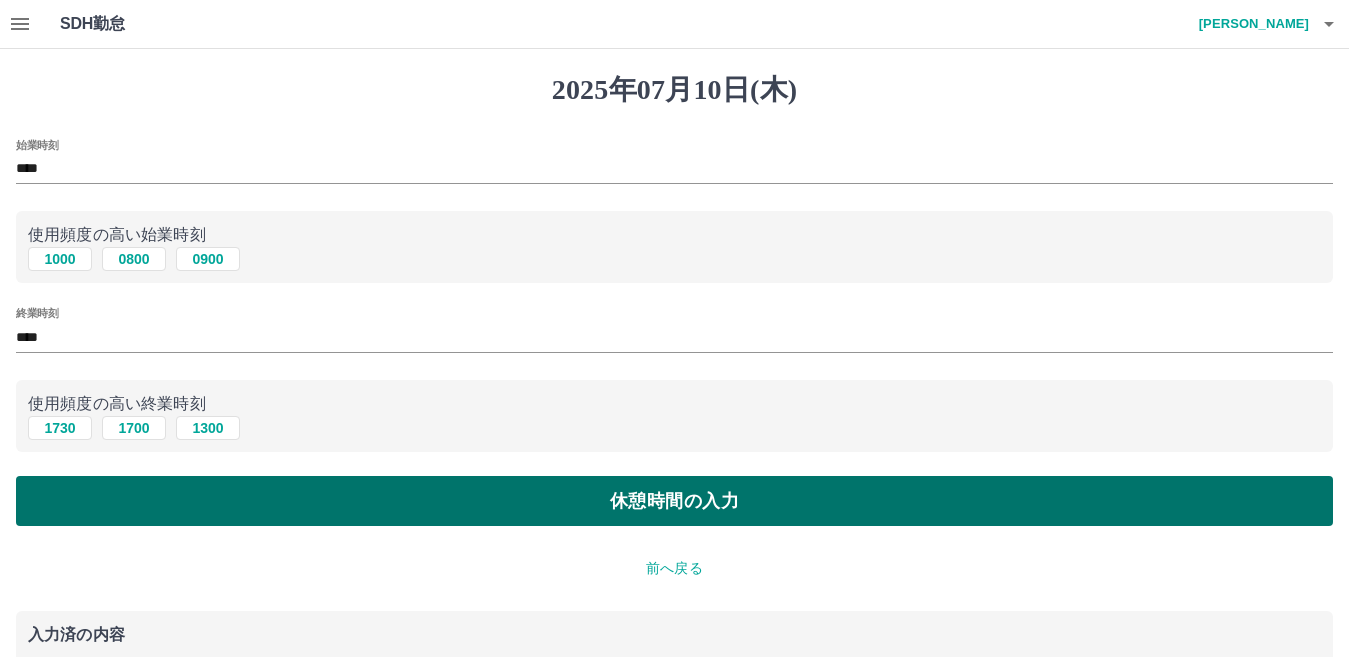 click on "休憩時間の入力" at bounding box center (674, 501) 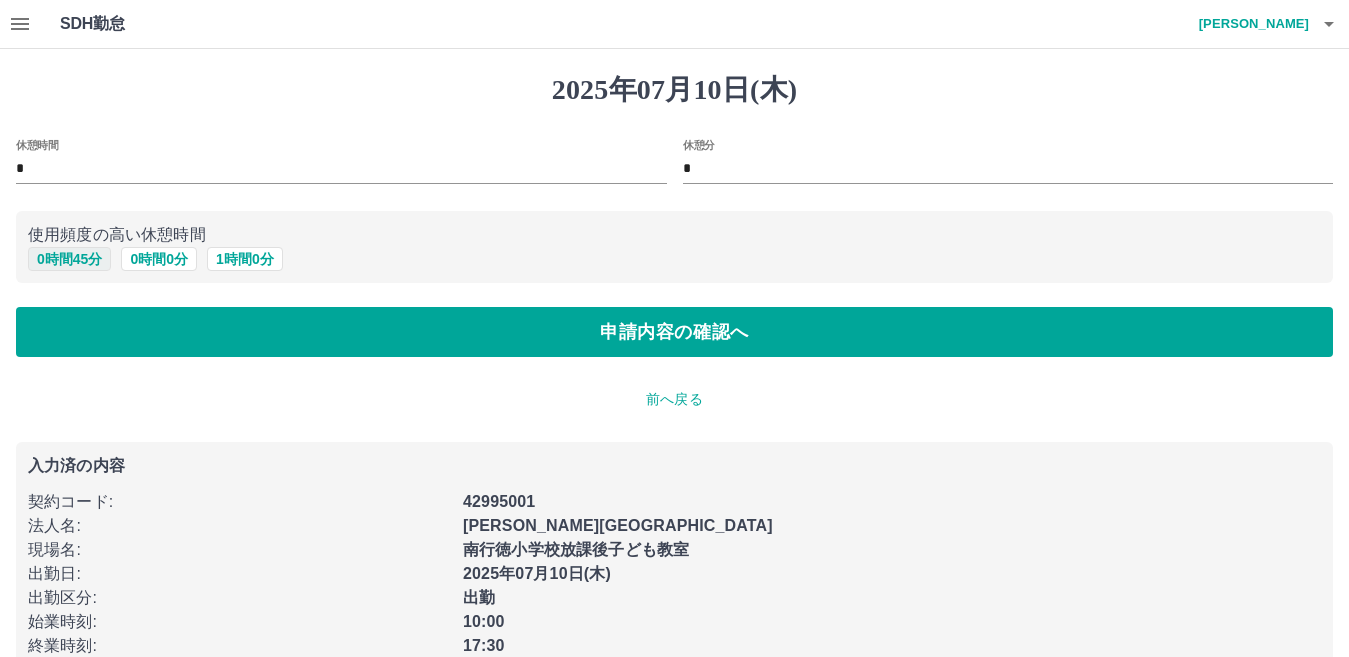 click on "0 時間 45 分" at bounding box center (69, 259) 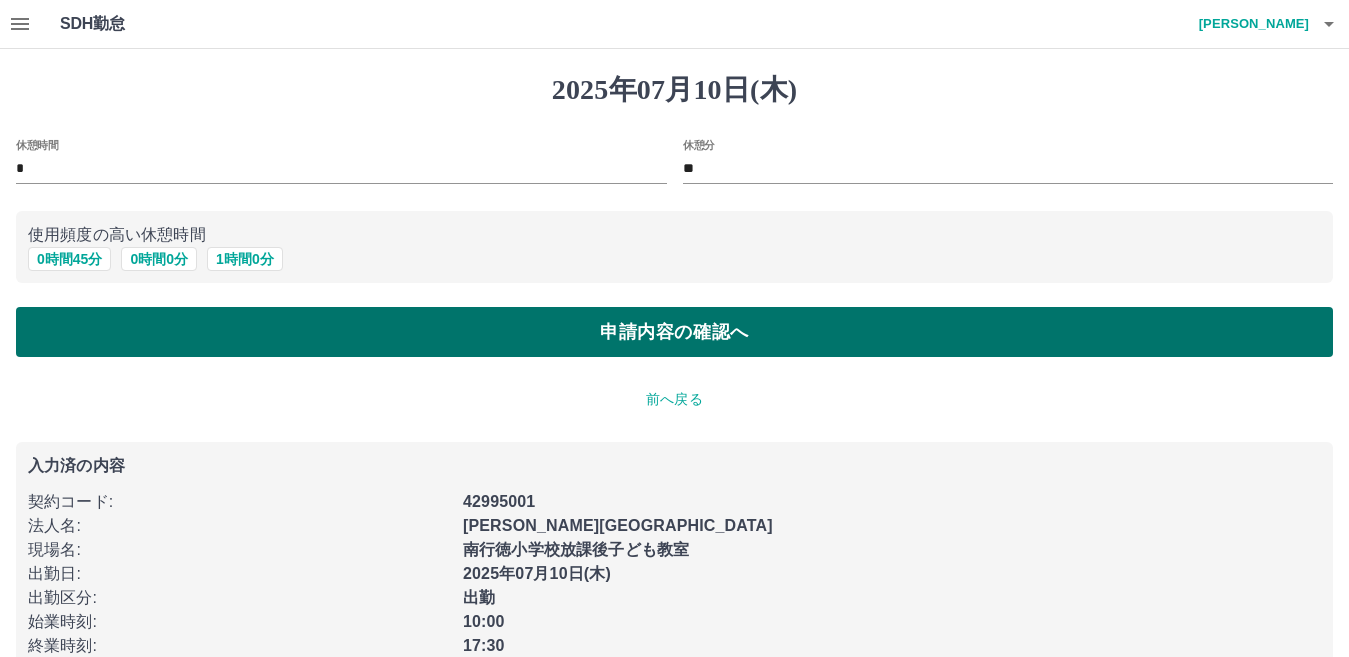click on "申請内容の確認へ" at bounding box center (674, 332) 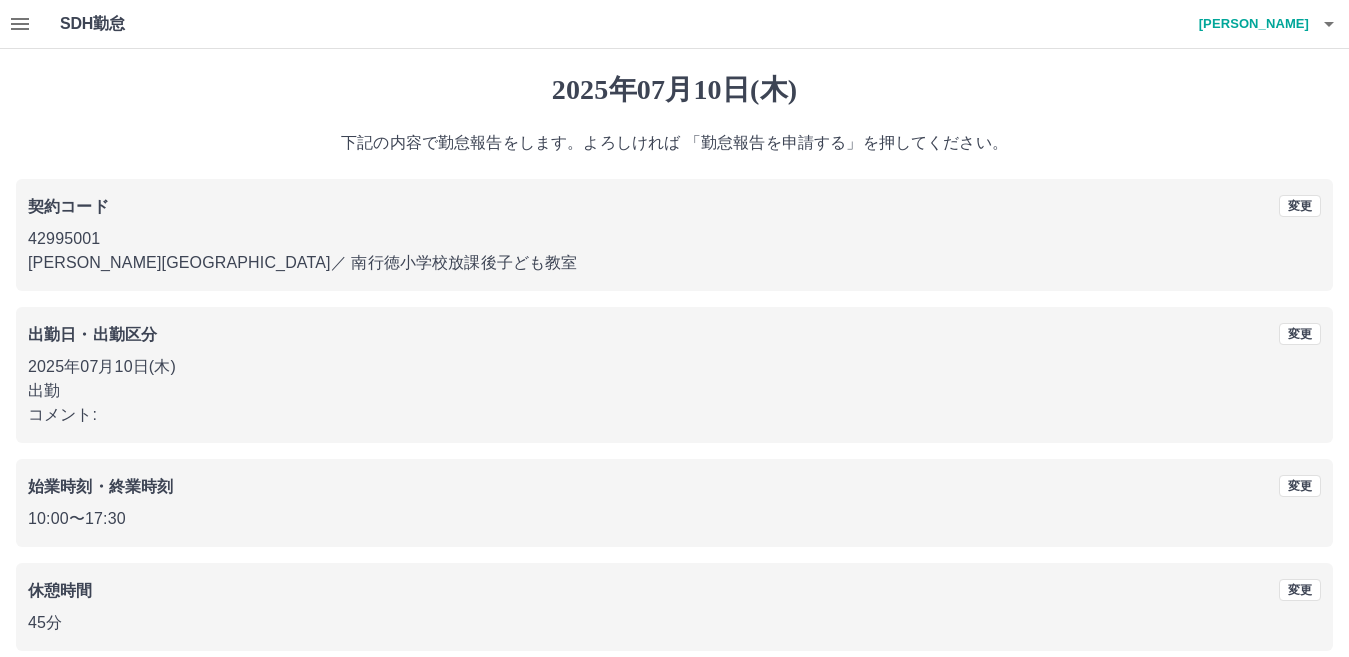 scroll, scrollTop: 92, scrollLeft: 0, axis: vertical 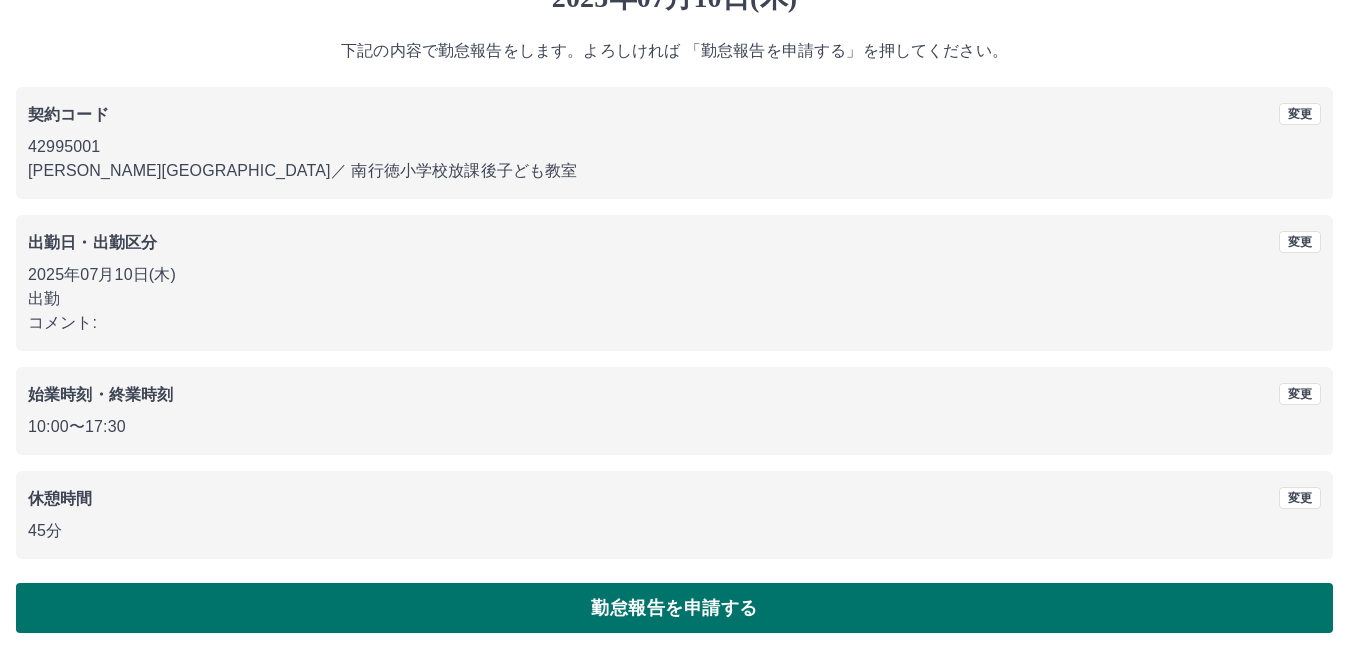 click on "勤怠報告を申請する" at bounding box center [674, 608] 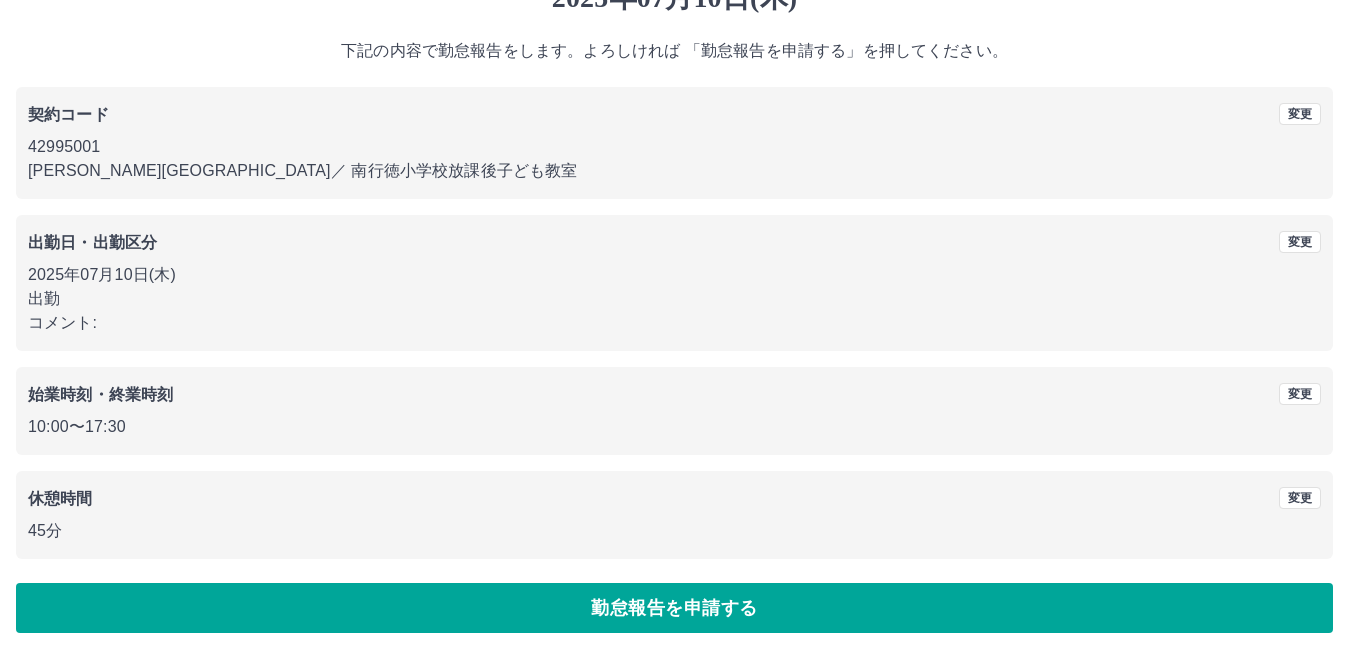 scroll, scrollTop: 0, scrollLeft: 0, axis: both 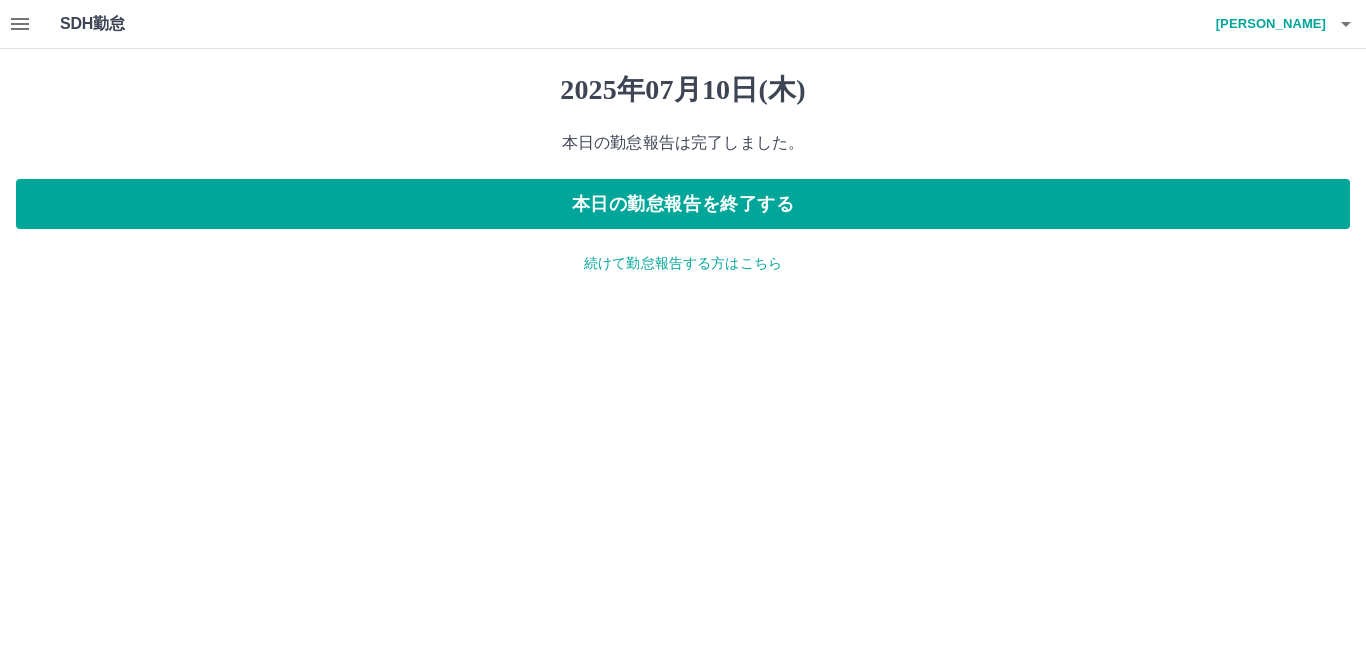 click at bounding box center [20, 24] 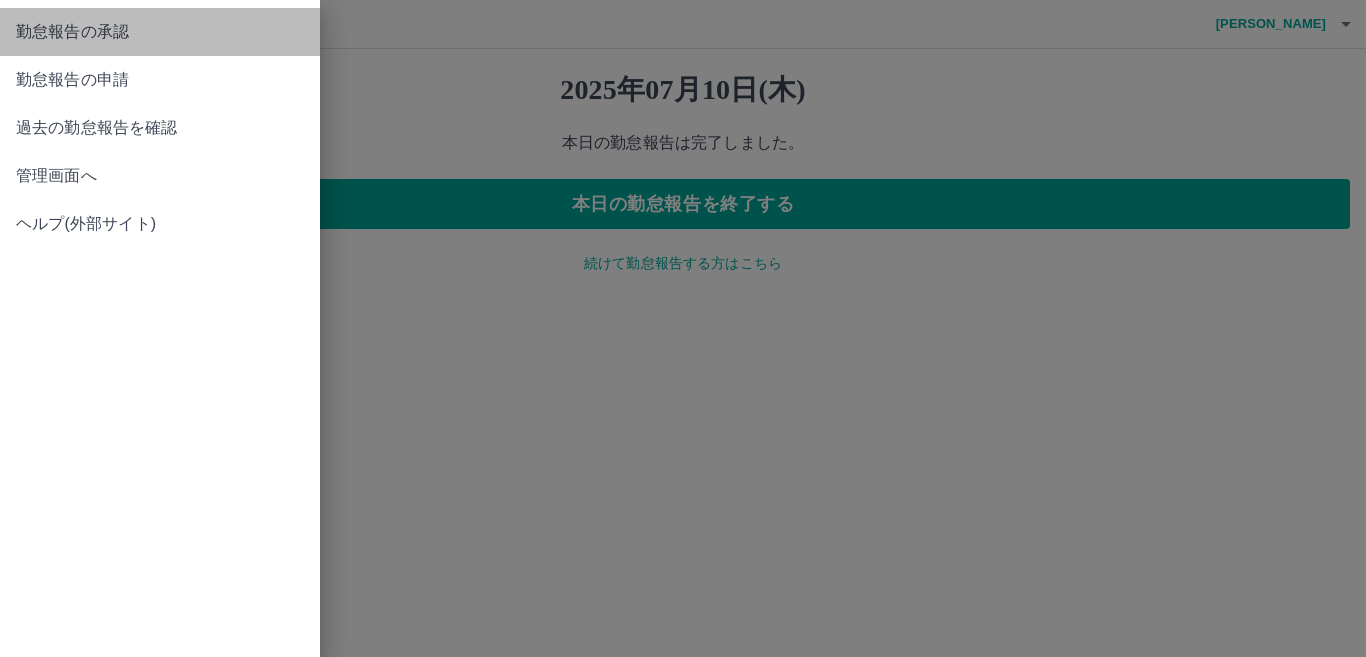 click on "勤怠報告の承認" at bounding box center [160, 32] 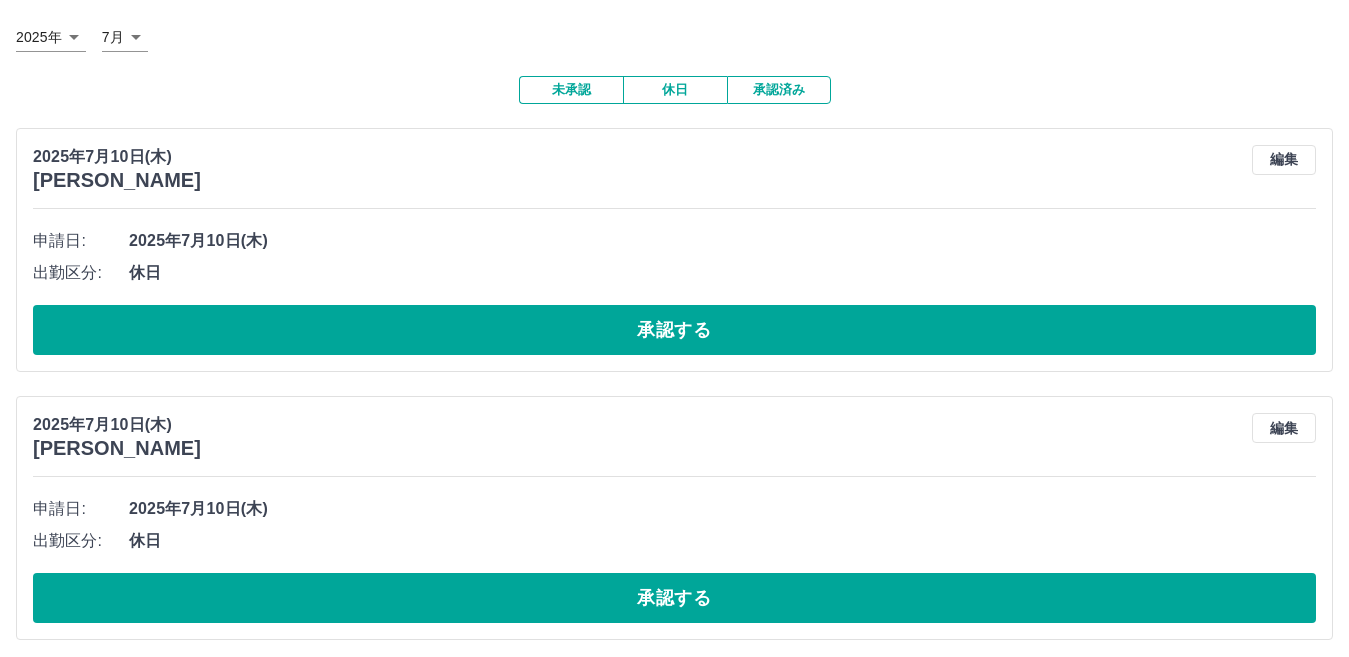 scroll, scrollTop: 0, scrollLeft: 0, axis: both 